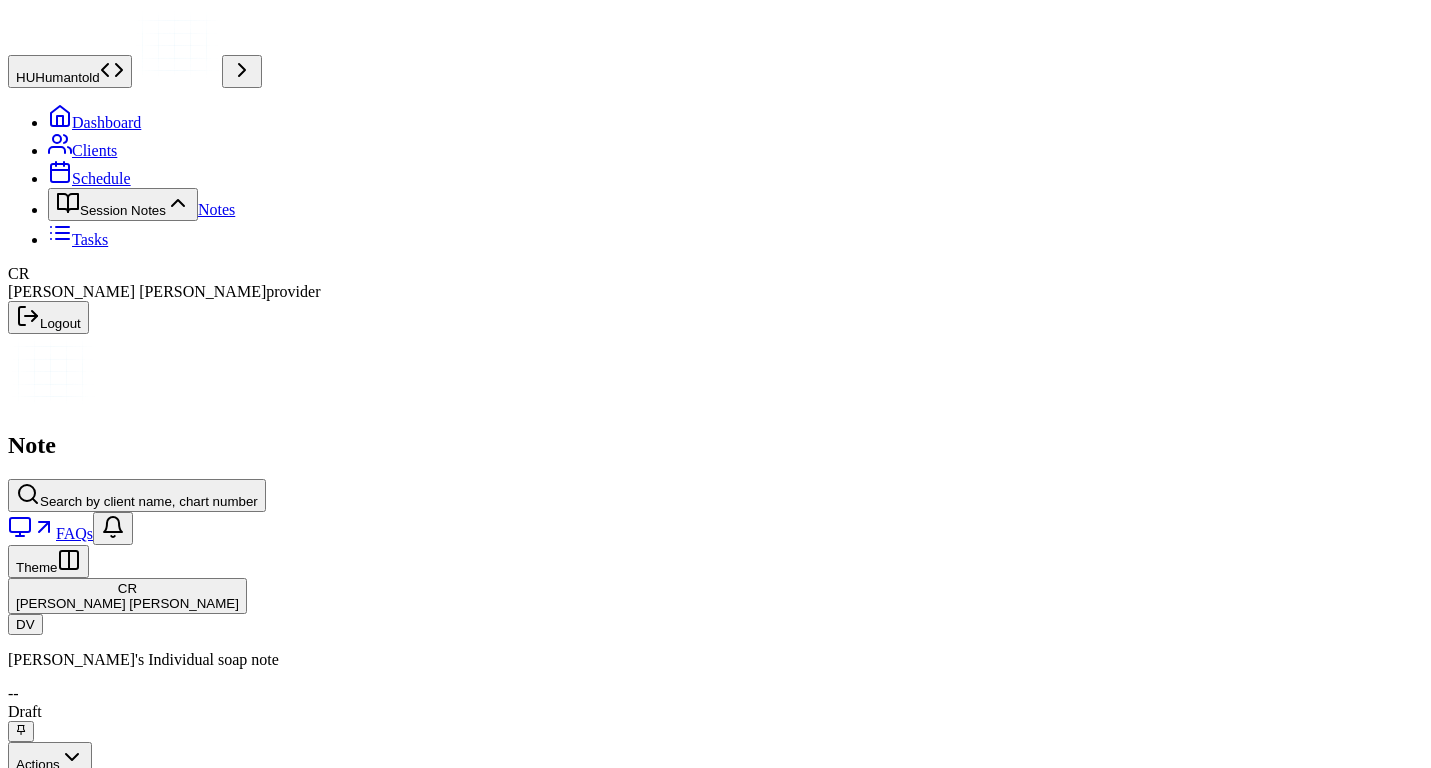 scroll, scrollTop: 649, scrollLeft: 0, axis: vertical 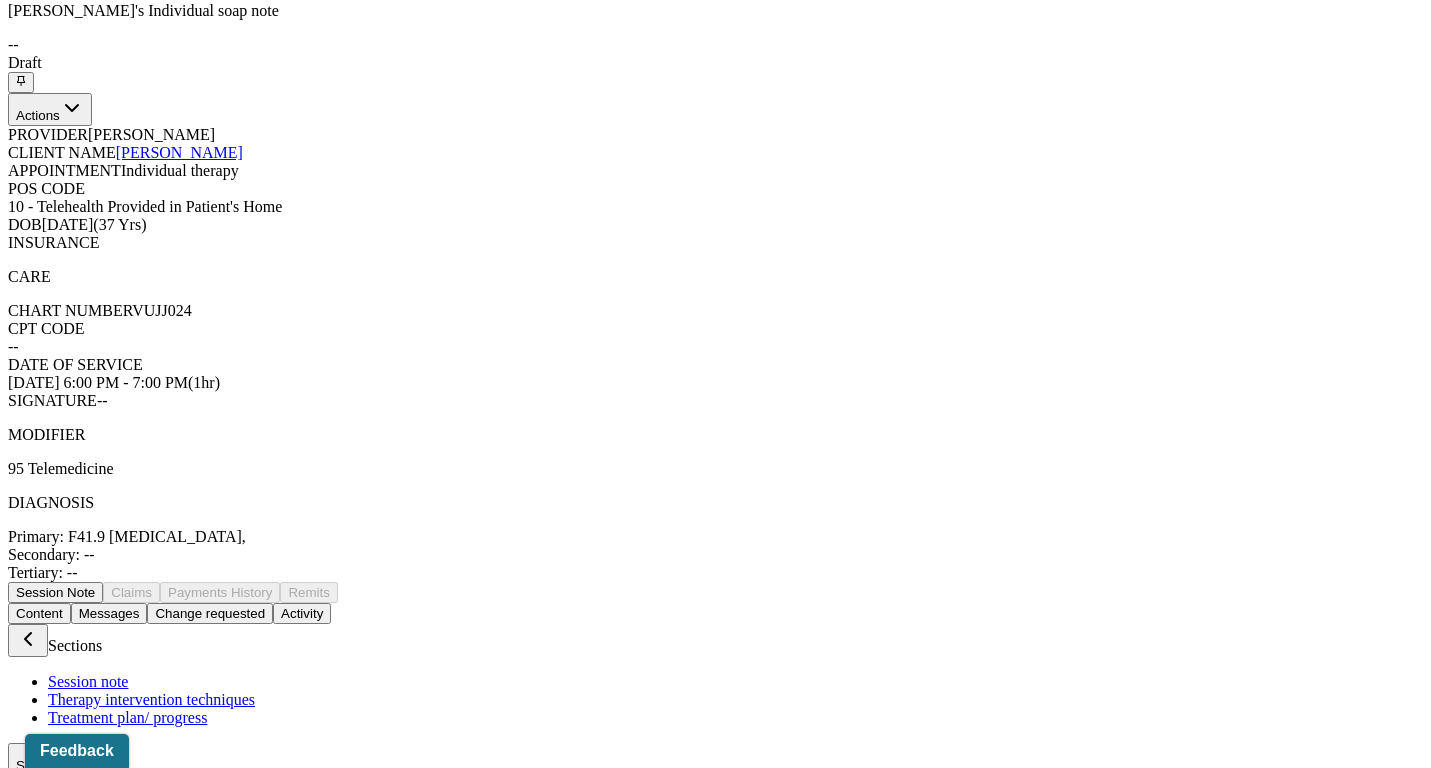 click on "Notes" at bounding box center [216, -440] 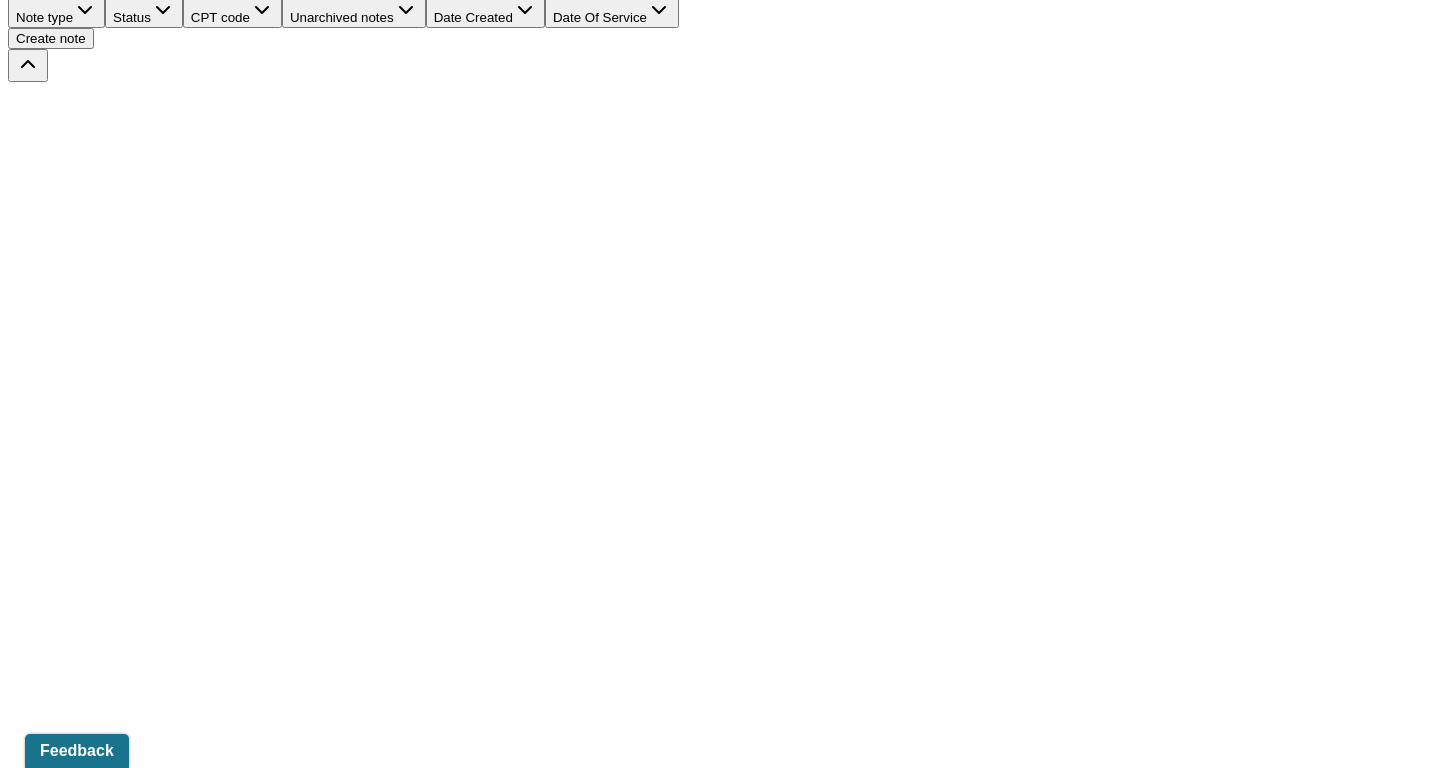scroll, scrollTop: 0, scrollLeft: 0, axis: both 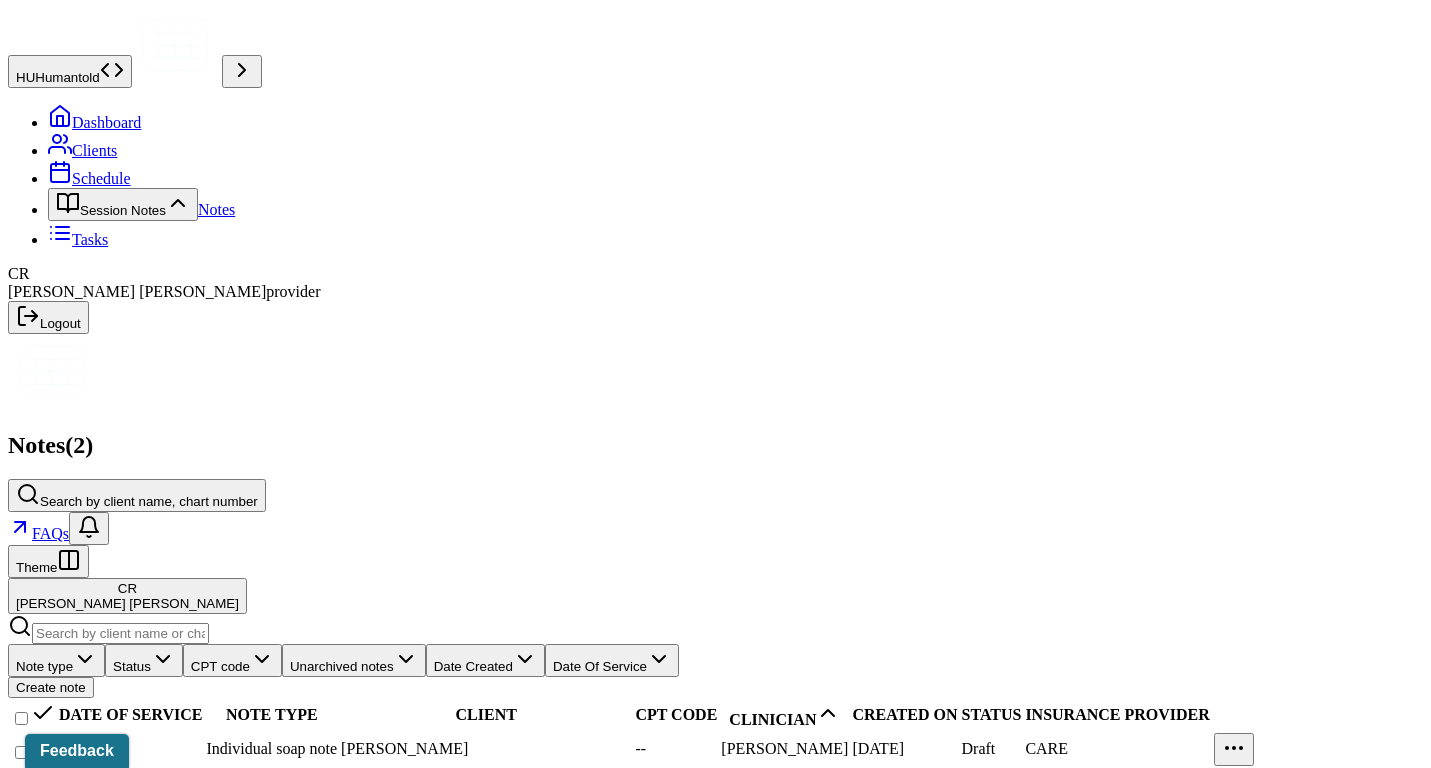 click on "Individual soap note" at bounding box center (271, 786) 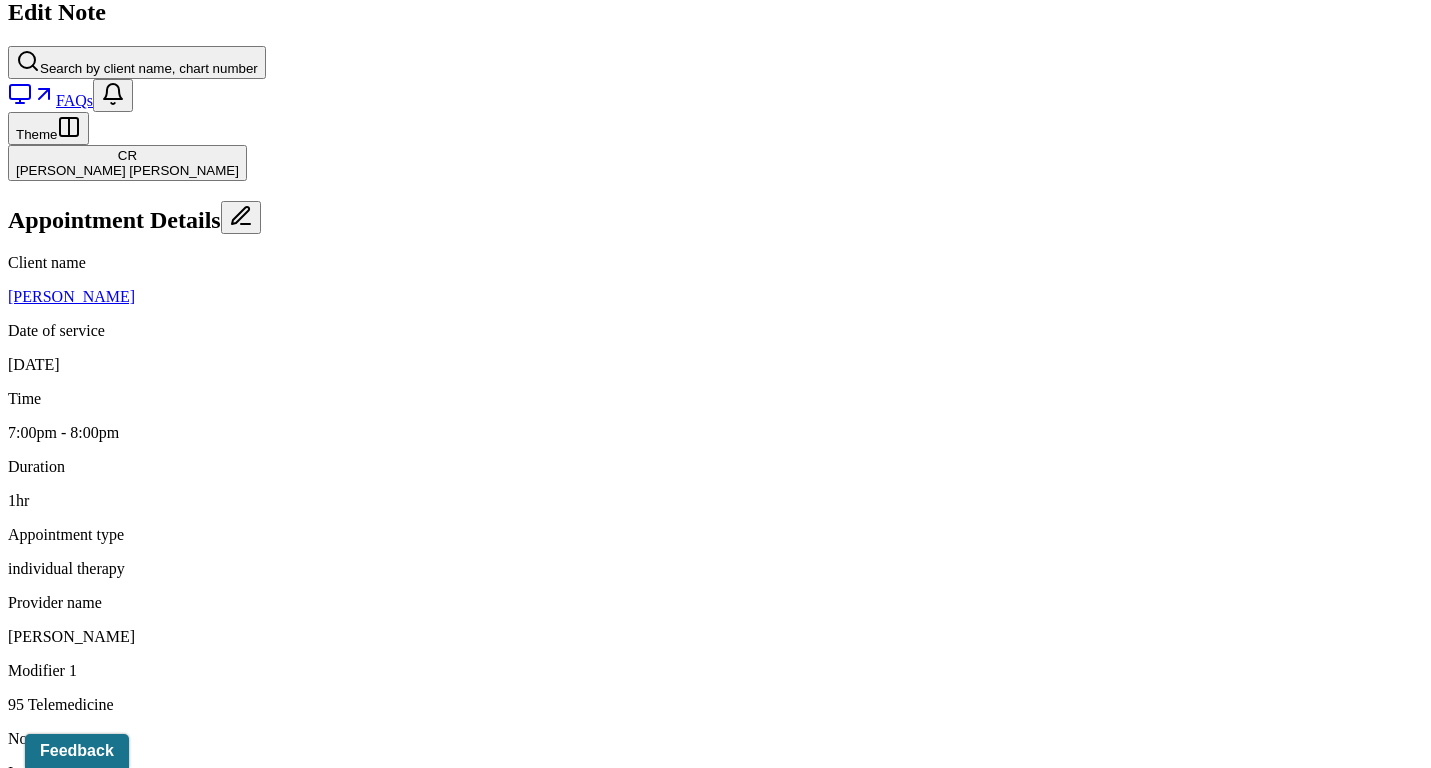 scroll, scrollTop: 440, scrollLeft: 0, axis: vertical 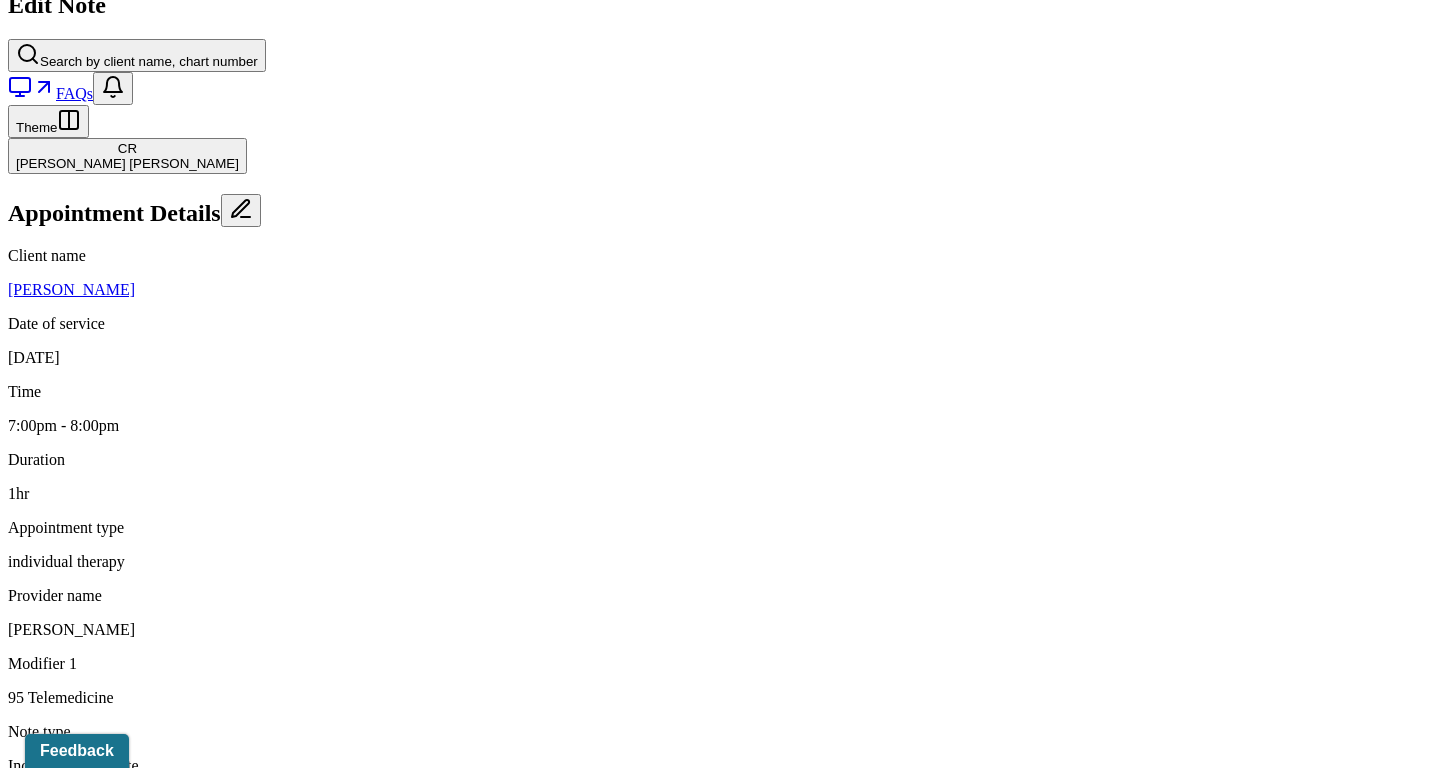 click on "The client felt calm. She had preoccupied thoughts about her current growth." at bounding box center (413, 1534) 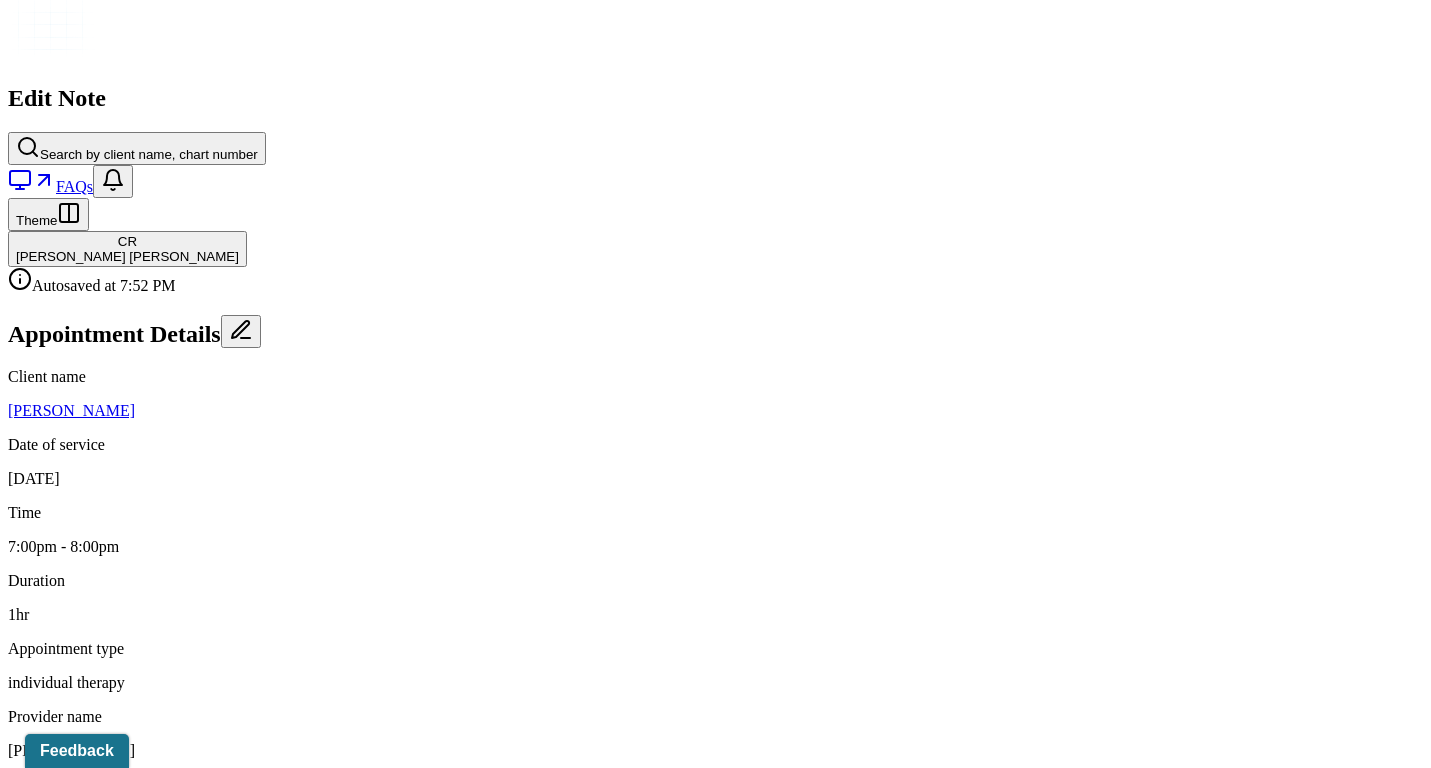 scroll, scrollTop: 349, scrollLeft: 0, axis: vertical 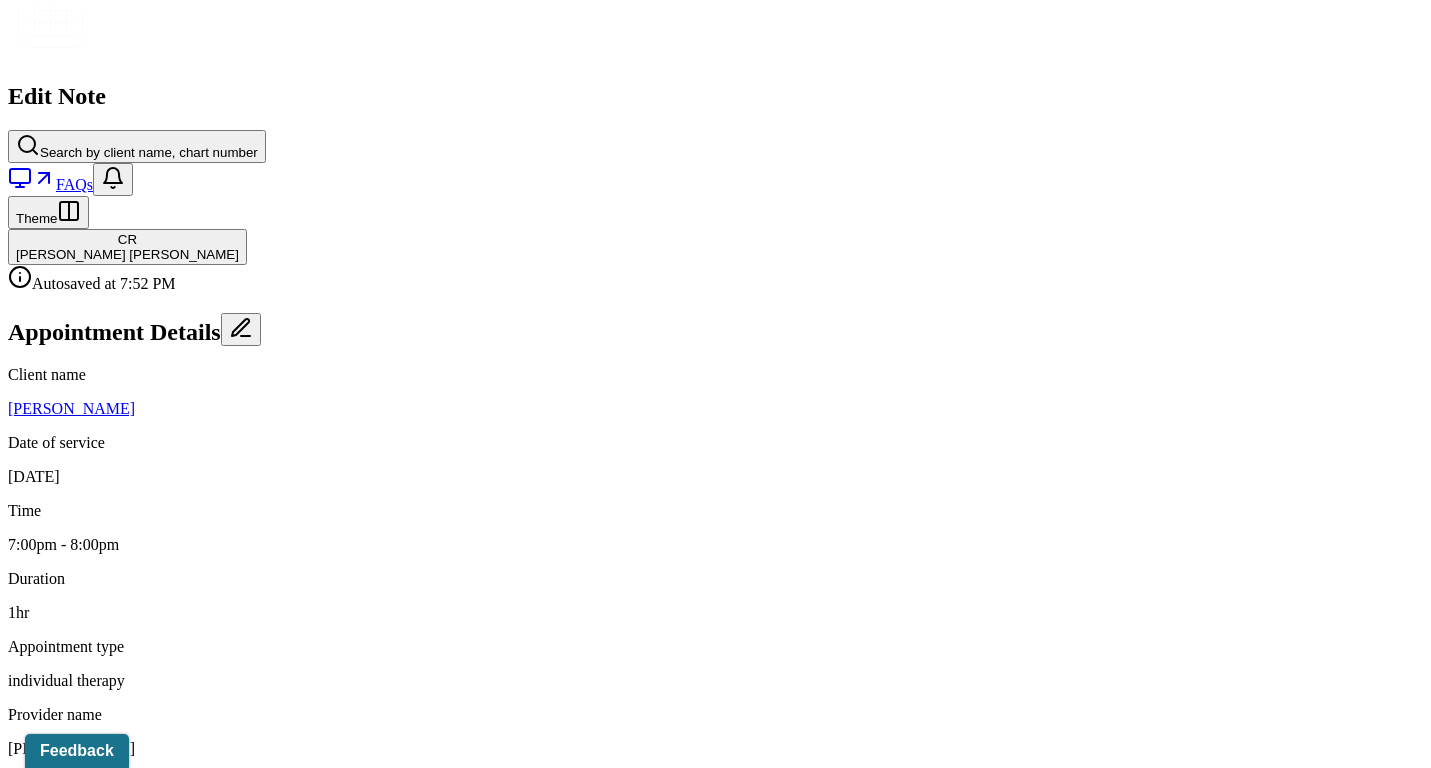 drag, startPoint x: 920, startPoint y: 627, endPoint x: 1111, endPoint y: 634, distance: 191.12823 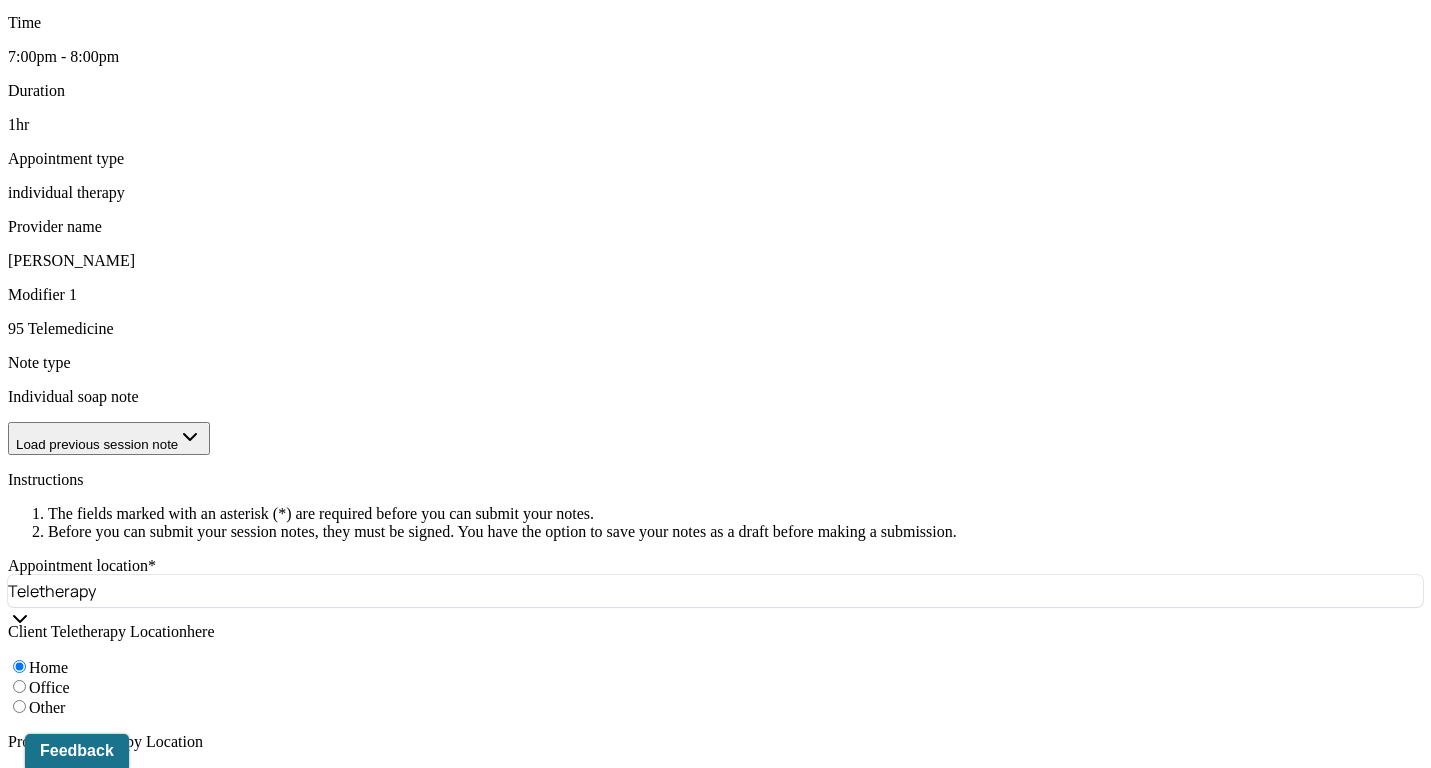 scroll, scrollTop: 894, scrollLeft: 0, axis: vertical 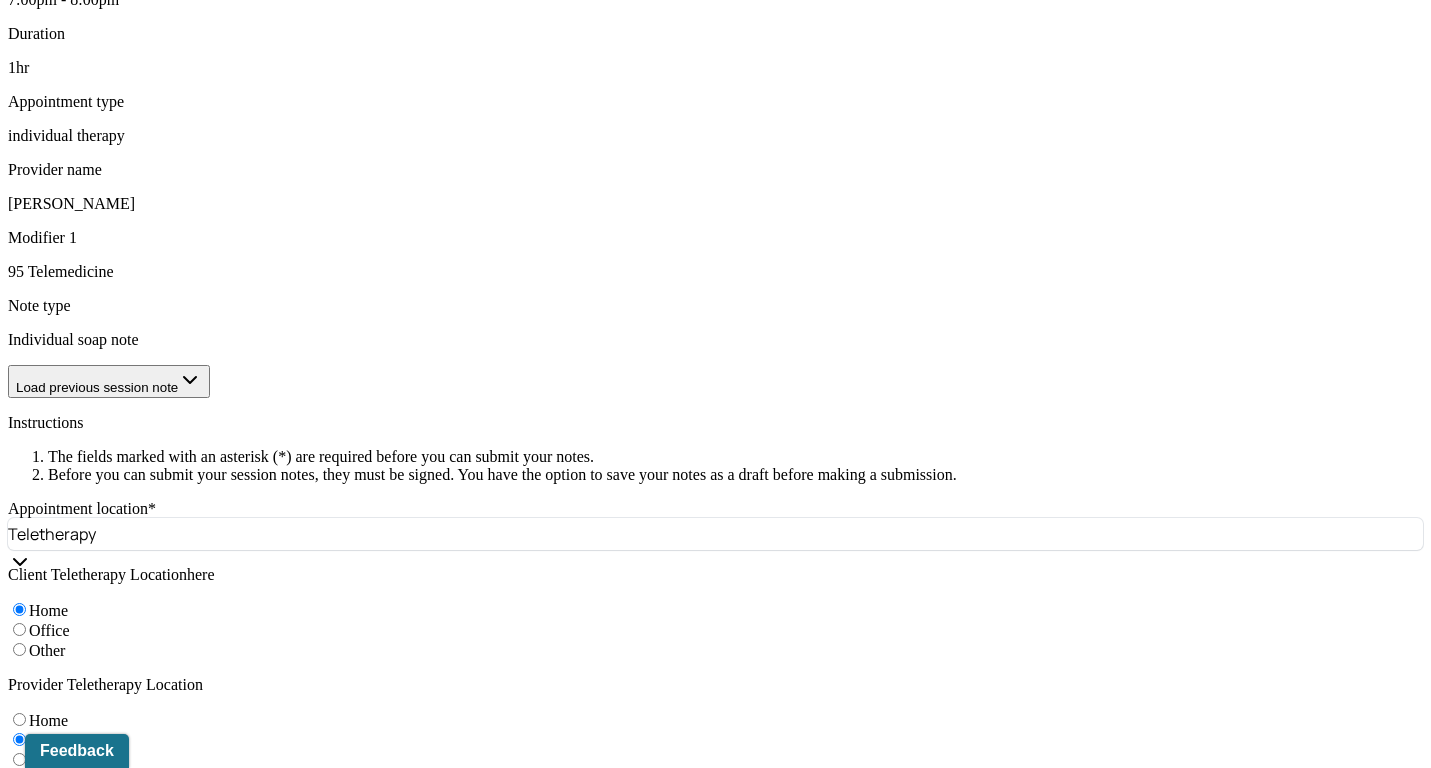 type on "The client felt overwhelmed, frustrated, tired, and sad. She had preoccupied thoughts about current familial-related challenges." 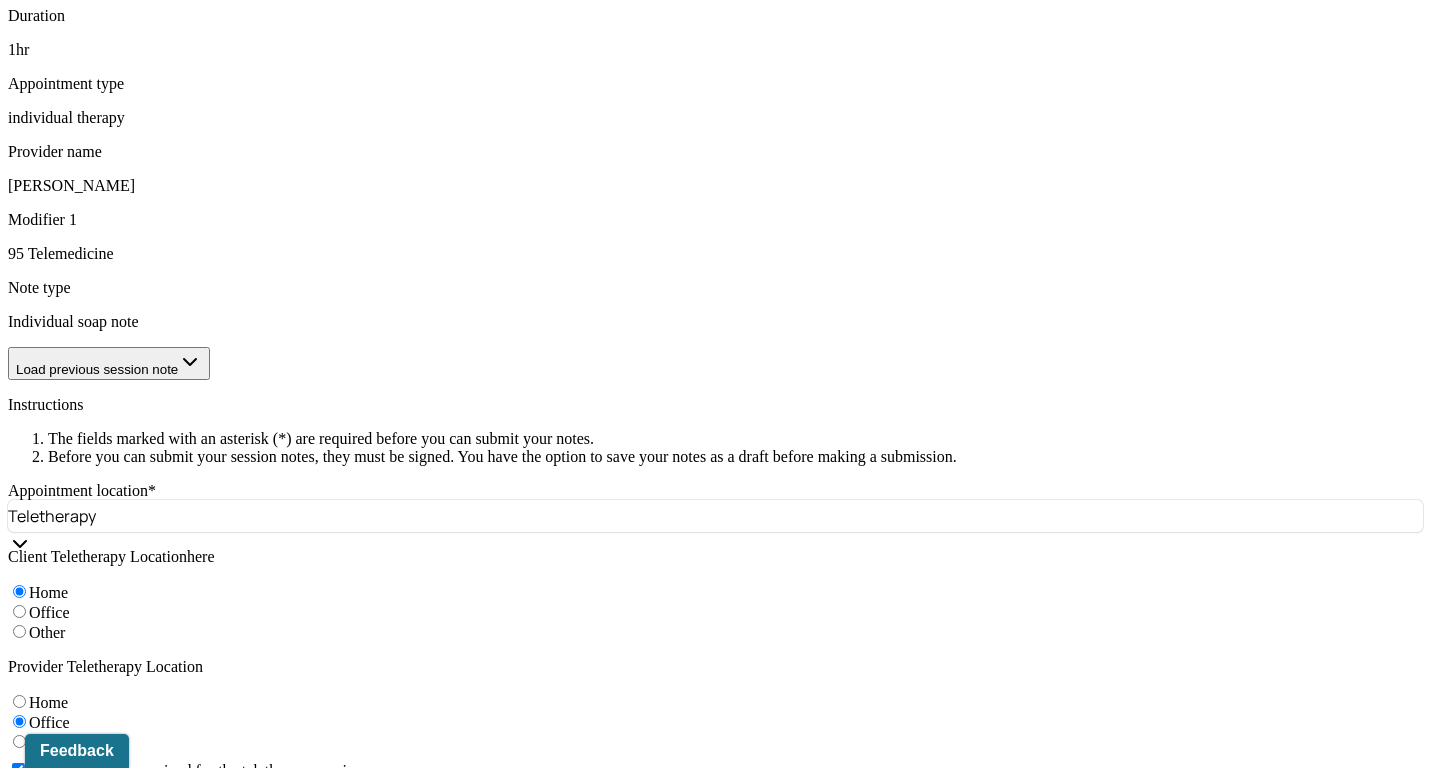 scroll, scrollTop: 930, scrollLeft: 0, axis: vertical 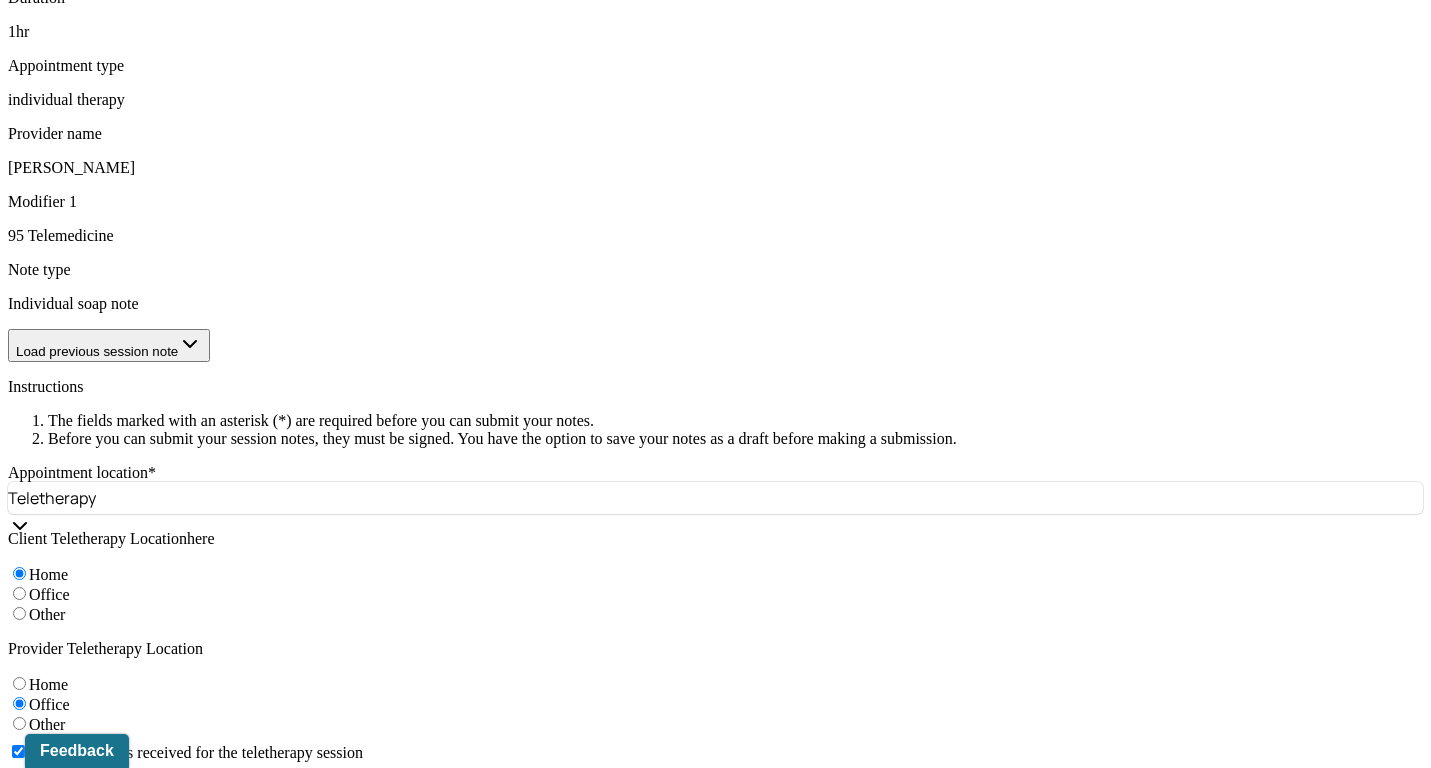 type on "The client reported feeling overwhelmed and fatigued due to recent/current familial-related challenges involving her sons and ex. She expressed that although she continues to advocate for herself despite the pushback, she has been unable to process her emotions." 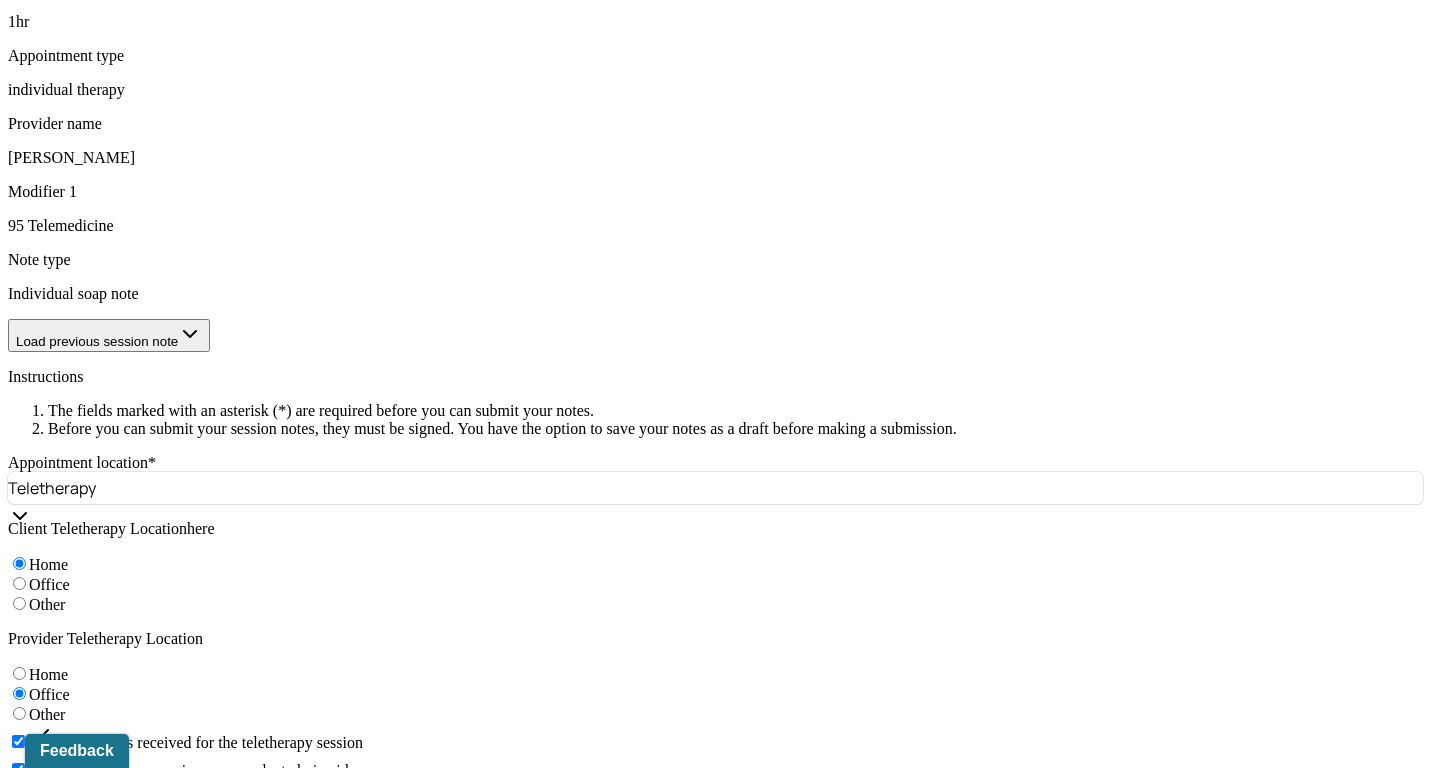 click on "The client was alert, oriented, and engaged. The client's mood and affect were congruent when reflecting on her adaptive mindset, identifying helpful [MEDICAL_DATA] tools, and collaborating on ways to help promote further growth. She held good eye contact." at bounding box center (626, 1483) 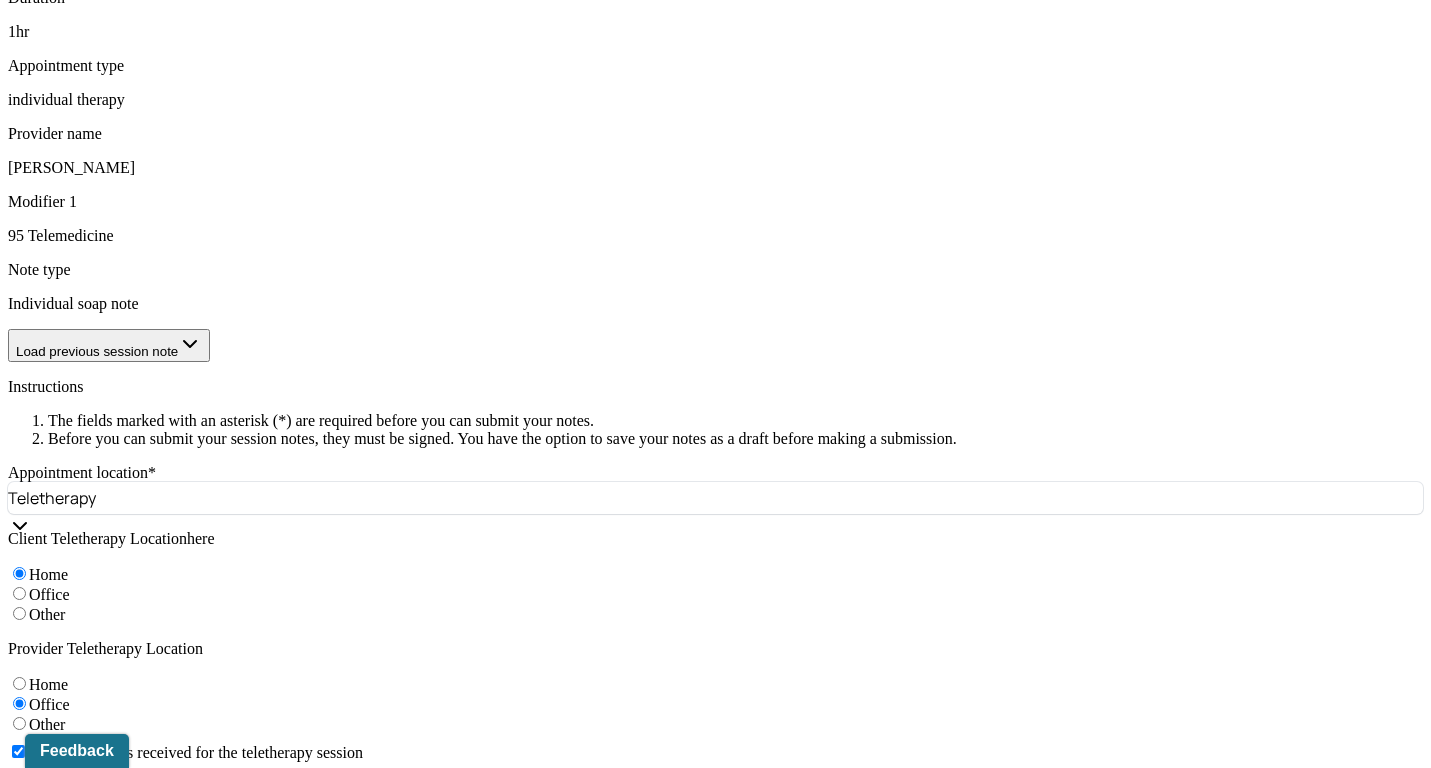 paste on "and predominantly drained when processing current familial-related challenges, identified ways the situation has affected her, and collaborated on ways to navigate the ongoing dysfunctional dynamics. She held good eye contact despite feeling exhausted" 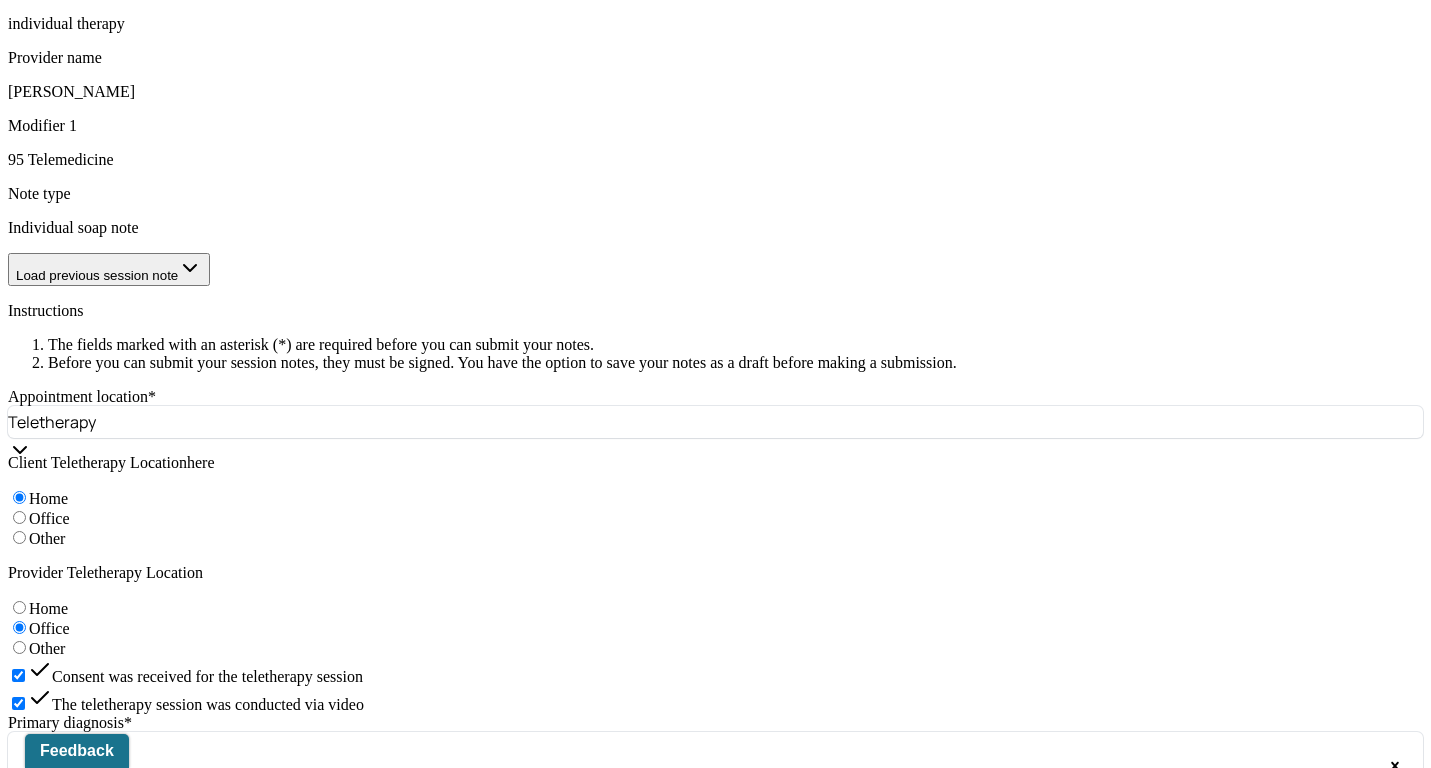 scroll, scrollTop: 1023, scrollLeft: 0, axis: vertical 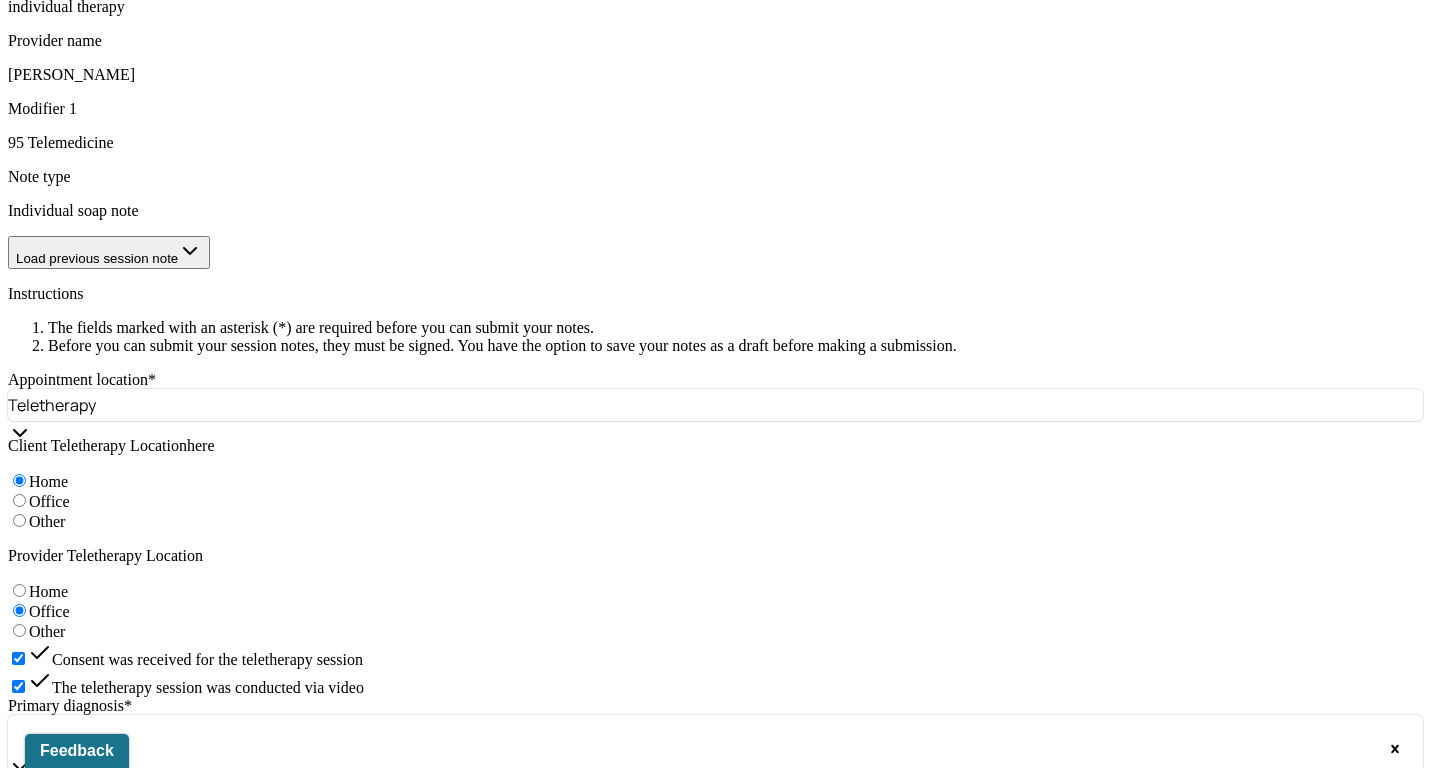 type on "The client was alert, oriented, and engaged. The client's mood and affect were congruent and predominantly drained when processing current familial-related challenges, identified ways the situation has affected her, and collaborated on ways to navigate the ongoing dysfunctional dynamics. She held good eye contact despite feeling exhausted." 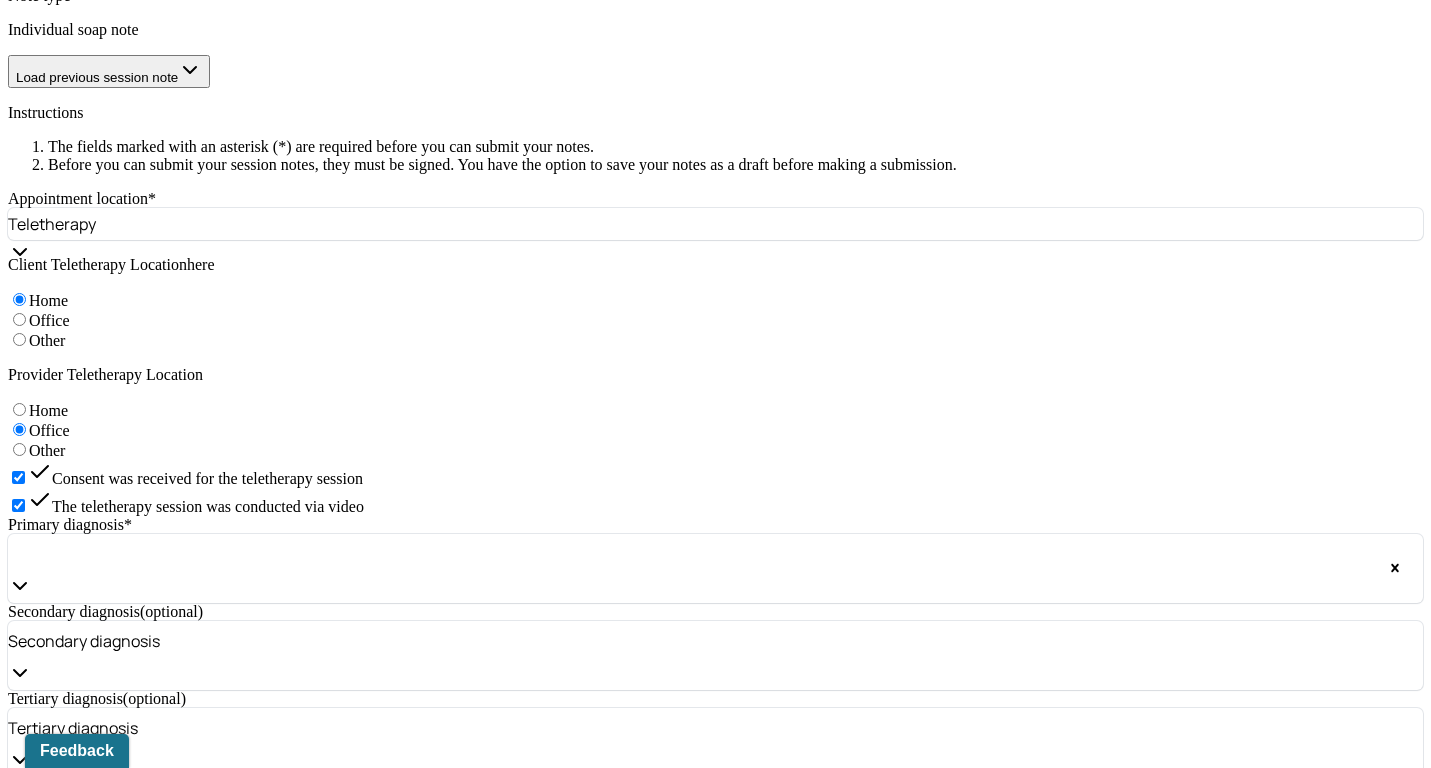 scroll, scrollTop: 1206, scrollLeft: 0, axis: vertical 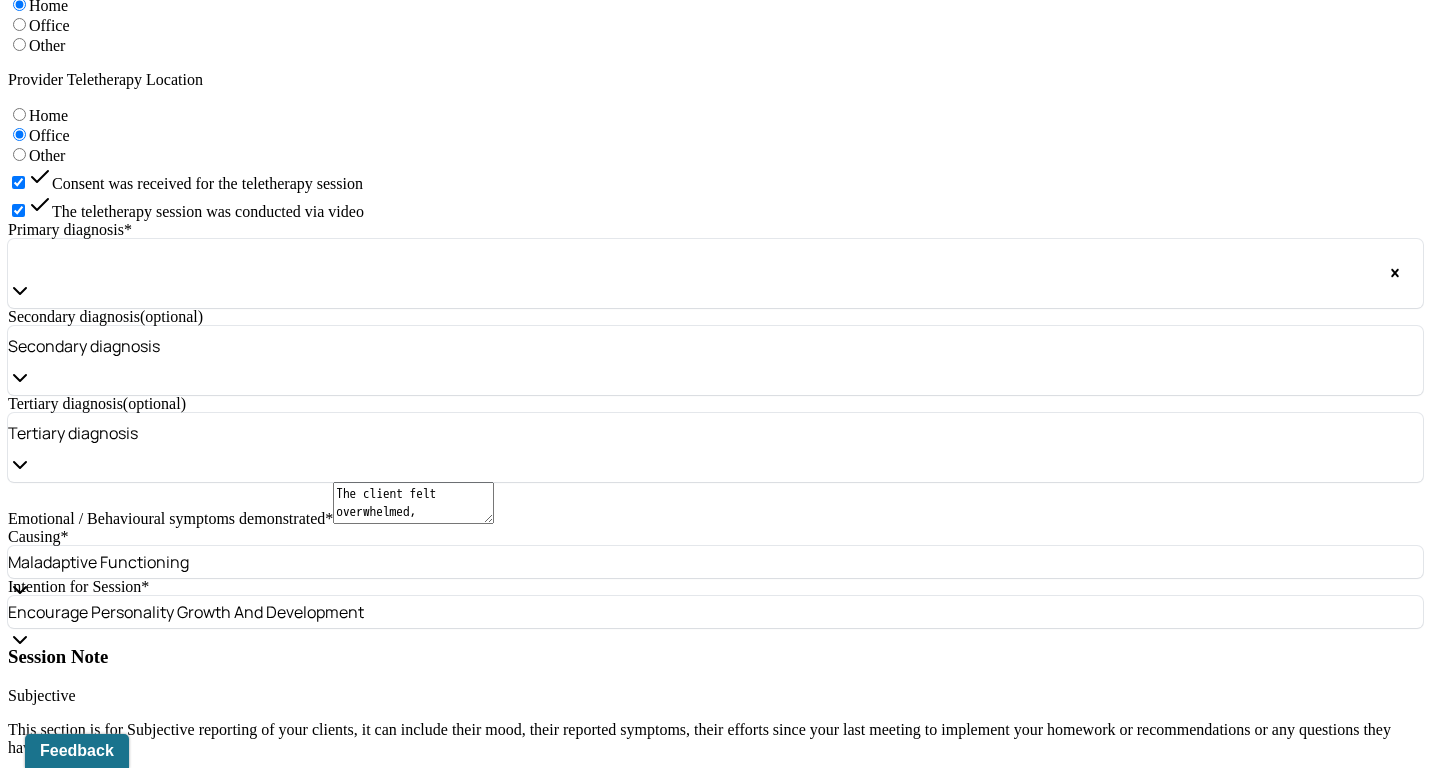 click on "Feminist therapy" at bounding box center [106, 1781] 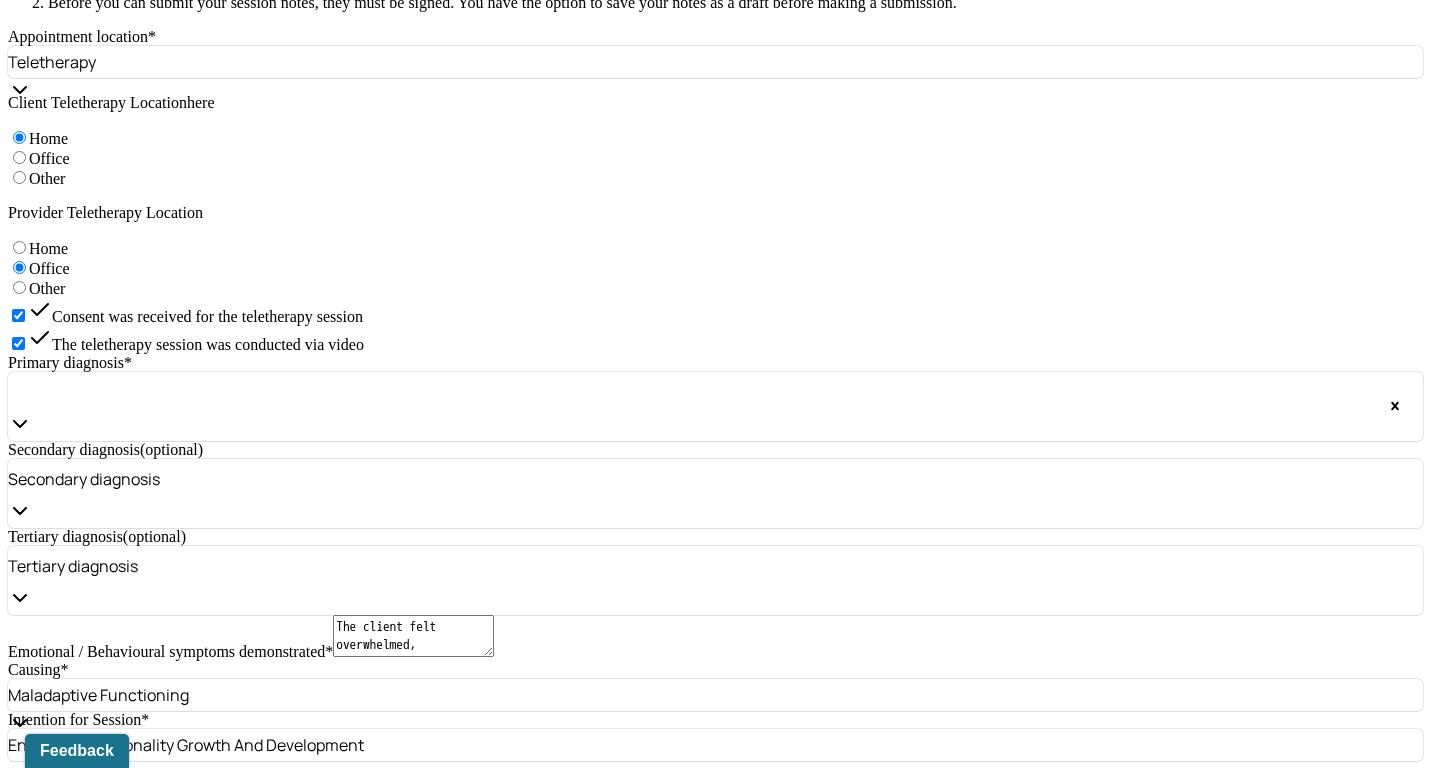 scroll, scrollTop: 1367, scrollLeft: 0, axis: vertical 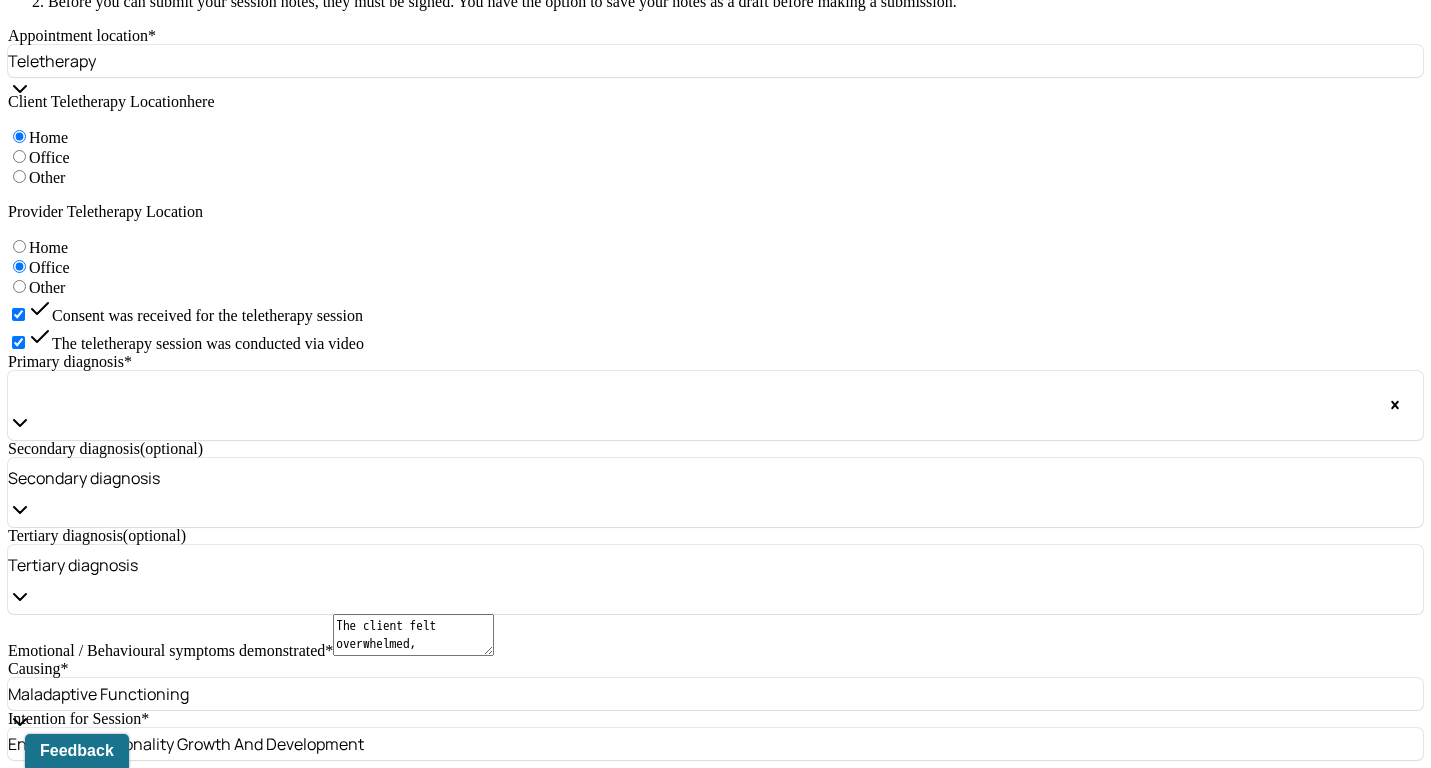 click on "The client's anxiety and depressive symptoms have not elevated since the last session. Navigating the complexity of acceptance, managing grief, inconsistent routine, work-related burnout, and navigating complex familial dynamics may influence her anxiety and [MEDICAL_DATA]. The therapist utilized trauma-focused CBT to explore current challenges with prioritizing herself vs. engaging in familial obligations, identify differences between self-preservation and selfishness, acknowledge/identify grief-related triggers, assess current approach to managing her stress/self-regulating, collaborate on ways to improve her current routine/burnout, and explore ways her inner child responds to current stress." at bounding box center [88, 1222] 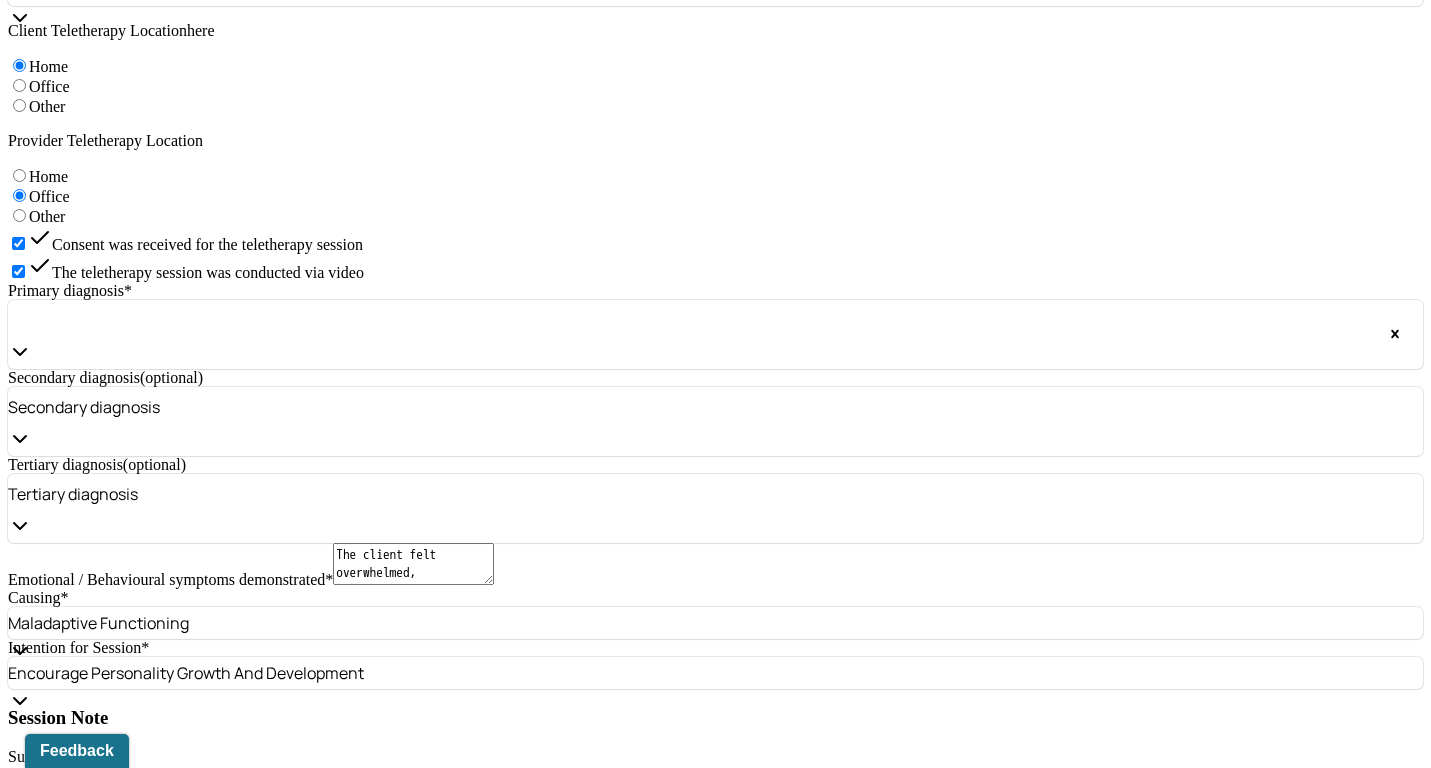 scroll, scrollTop: 1439, scrollLeft: 0, axis: vertical 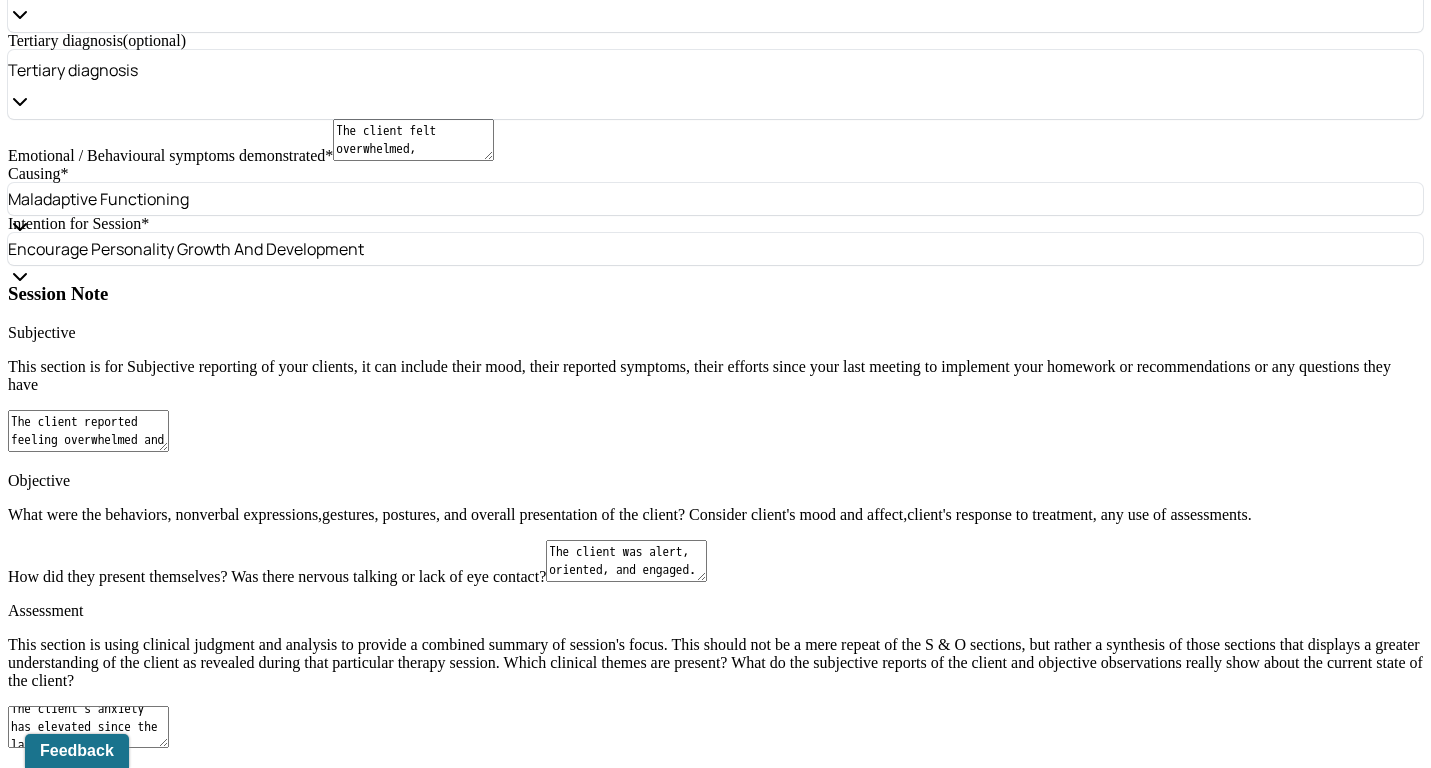 type on "The client's anxiety has elevated since the last session. Navigating familial-related stress, difficulties processing complex emotions, dissociation, feeling hyperaware, and navigating the complexity of acceptance influence her anxiety and [MEDICAL_DATA]. The therapist utilized trauma-focused CBT and feminist therapy to process recent challenges in the family dynamic, assess ways the situation affected her body/health, address her dissociation when managing between stressors, acknowledge the challenges of navigating sexism/misogyny in her dynamic with her children, and collaborate on ways to navigate current stressors with mindfulness and journaling." 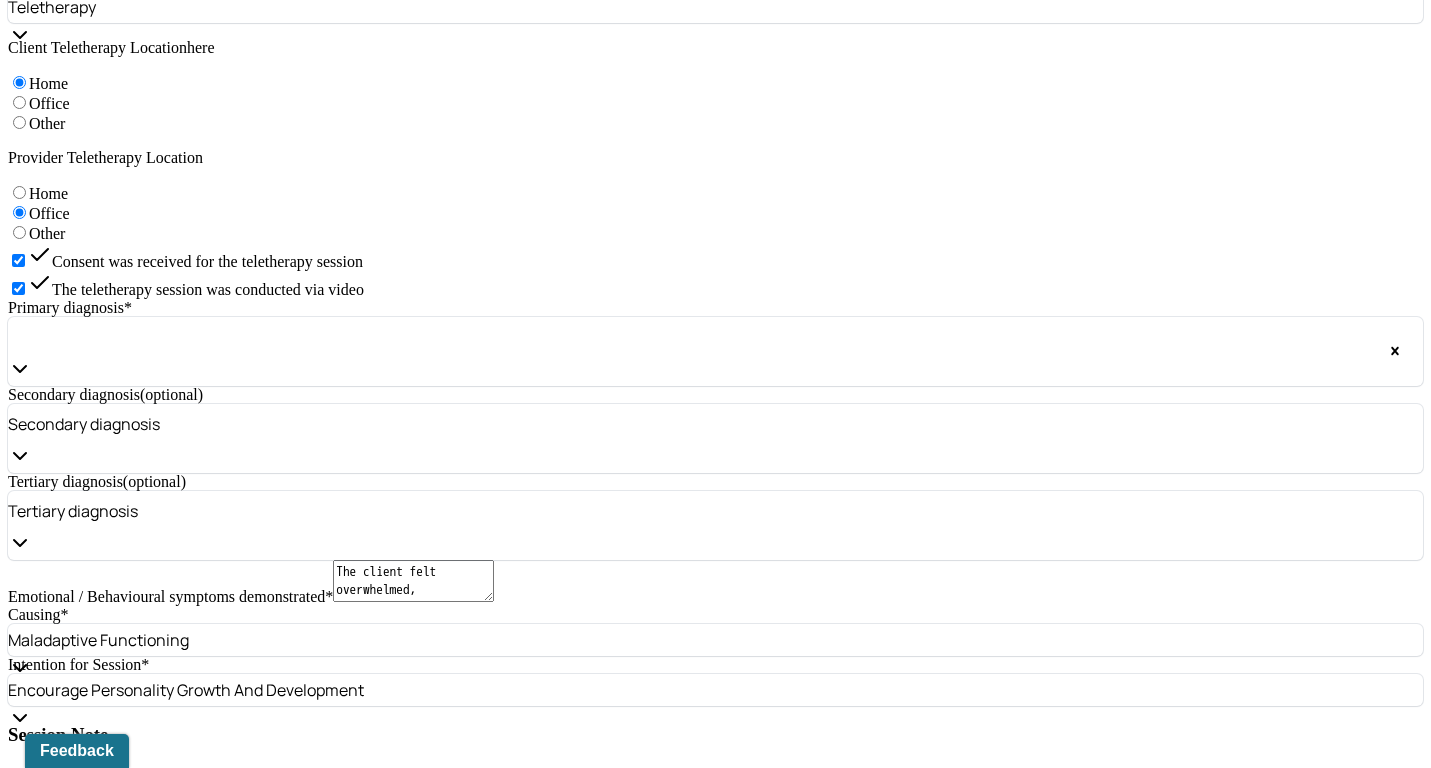 scroll, scrollTop: 1425, scrollLeft: 0, axis: vertical 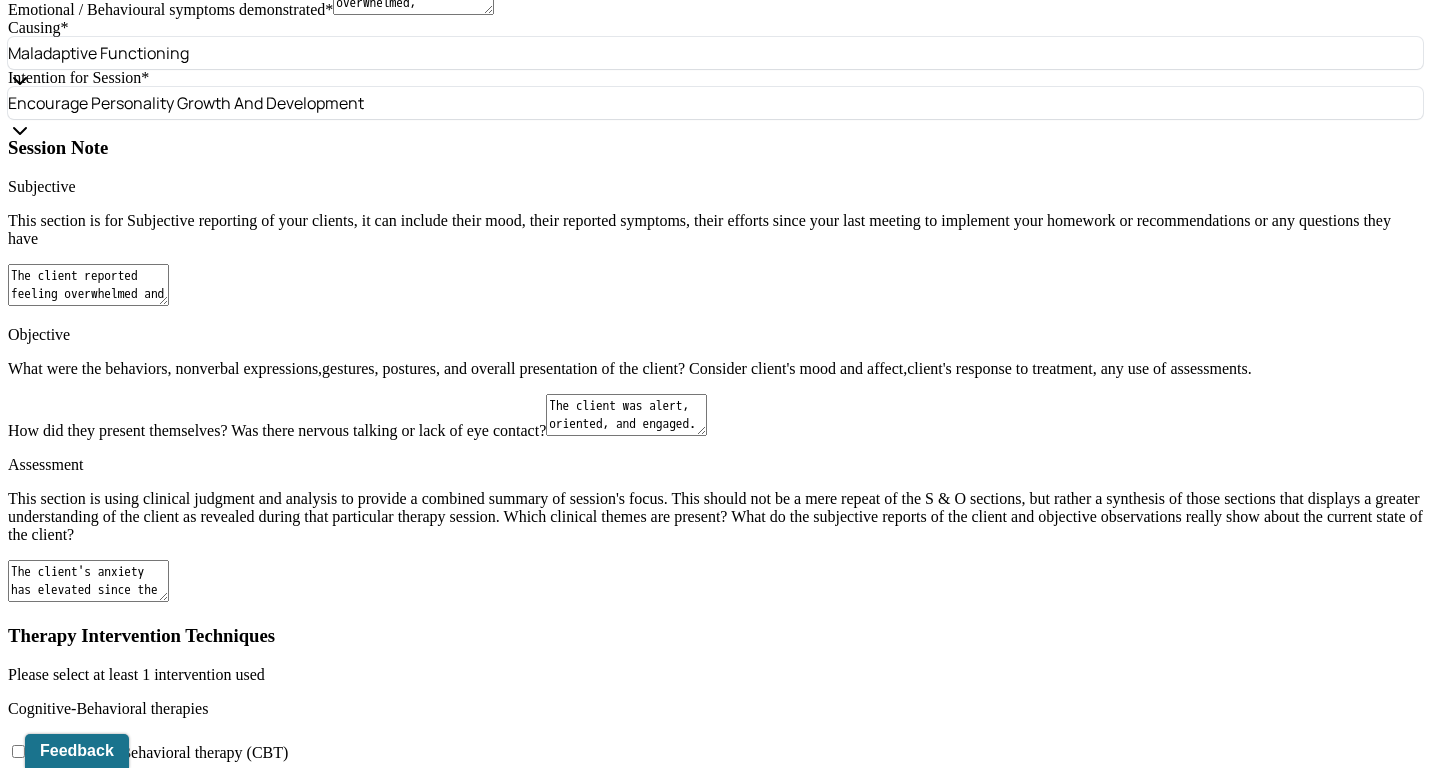 click on "The client has a good prognosis, as indicated by ability to apply adaptive/helpful [MEDICAL_DATA] tools and identifying areas of improvement. The client is likely to respond well to trauma-focused CBT to maintain positive habits, maintain positive relationships with emotions, process past/current traumatic stressors, and work towards acceptance." at bounding box center [88, 2022] 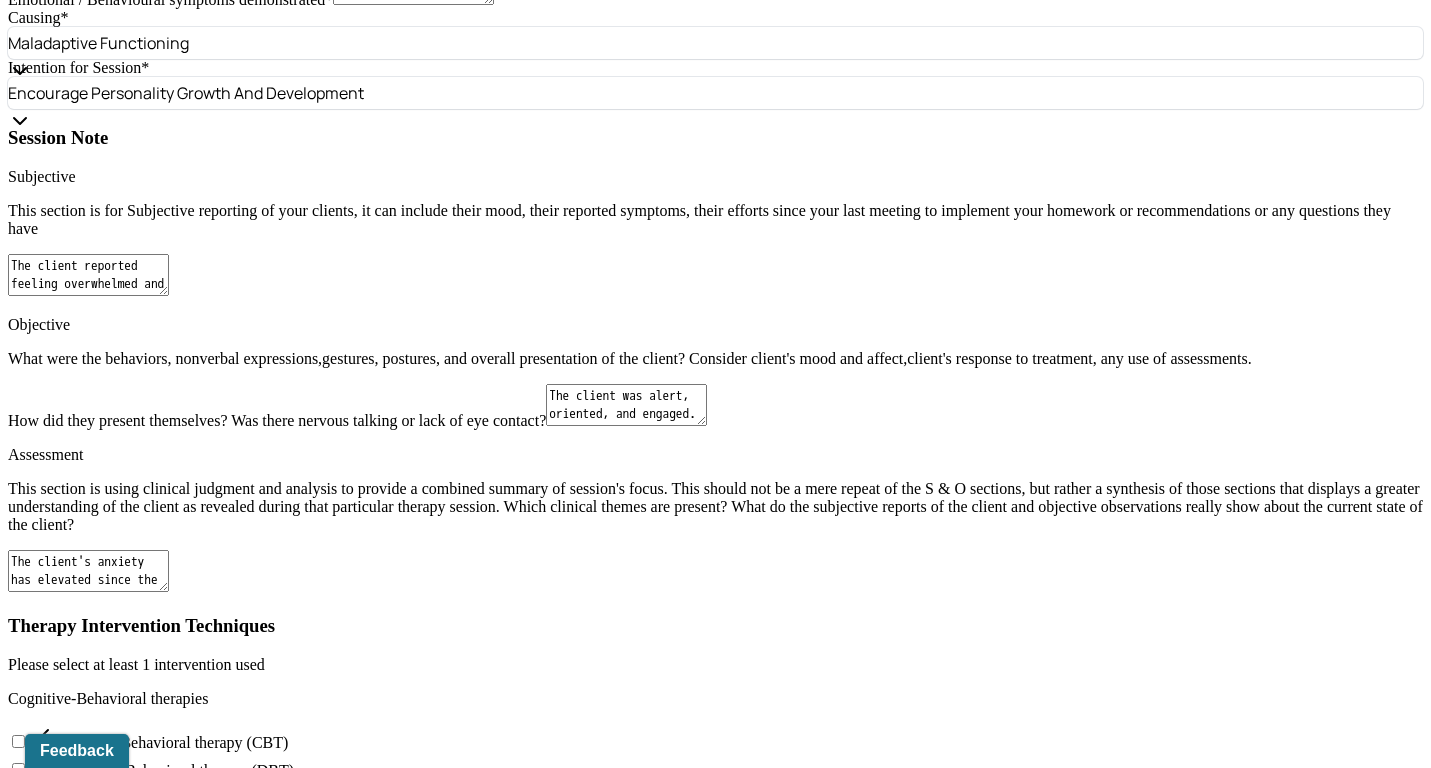 click on "The client has a good prognosis, as indicated by ability by her improved self-advaocy skills and acknowledging way the familial-related challenges has been affecting her MH. apply adaptive/helpful [MEDICAL_DATA] tools and identifying areas of improvement. The client is likely to respond well to trauma-focused CBT to maintain positive habits, maintain positive relationships with emotions, process past/current traumatic stressors, and work towards acceptance." at bounding box center [88, 2012] 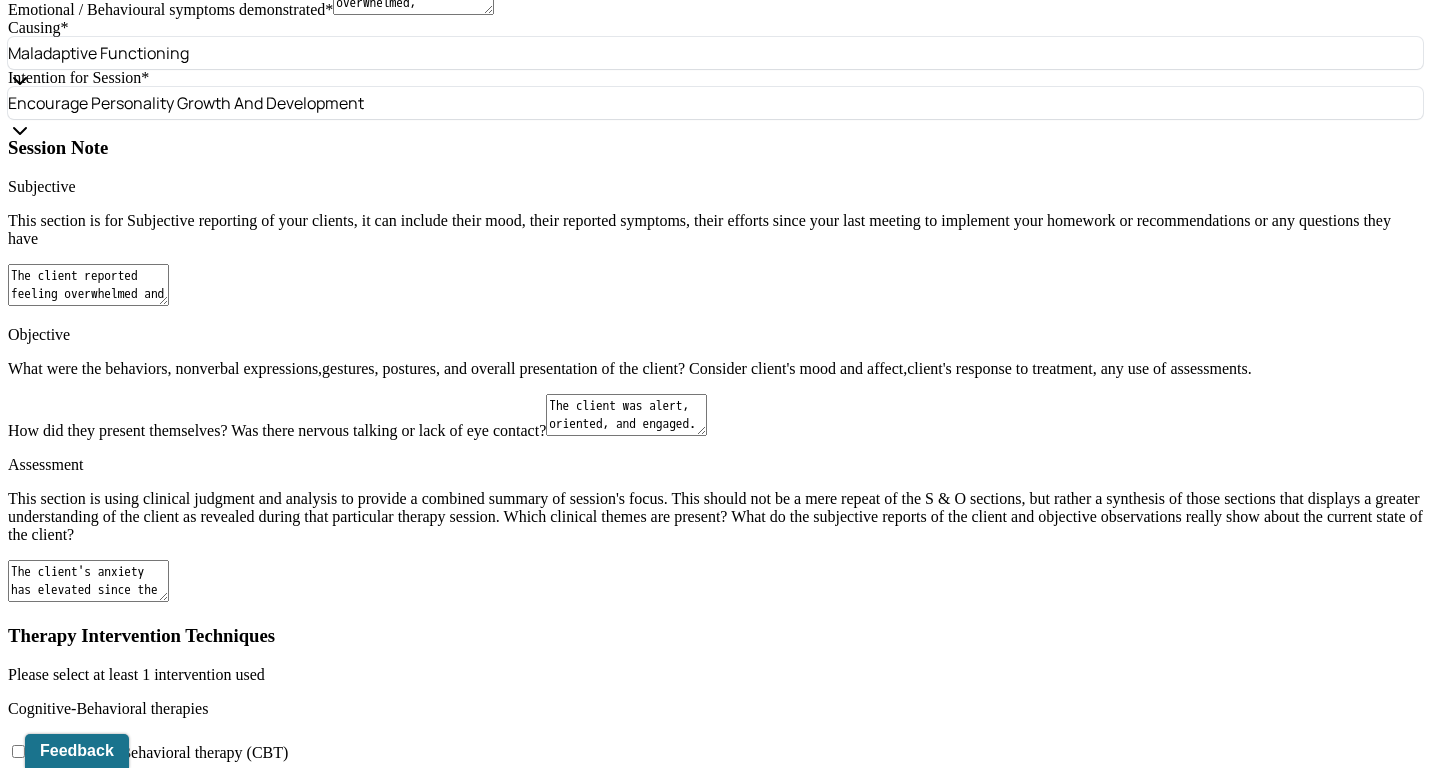 click on "The client has a good prognosis, as indicated by ability by her improved self- advoacy skills and acknowledging way the familial-related challenges has been affecting her MH.  The client is likely to respond well to trauma-focused CBT to maintain positive habits, maintain positive relationships with emotions, process past/current traumatic stressors, and work towards acceptance." at bounding box center (88, 2022) 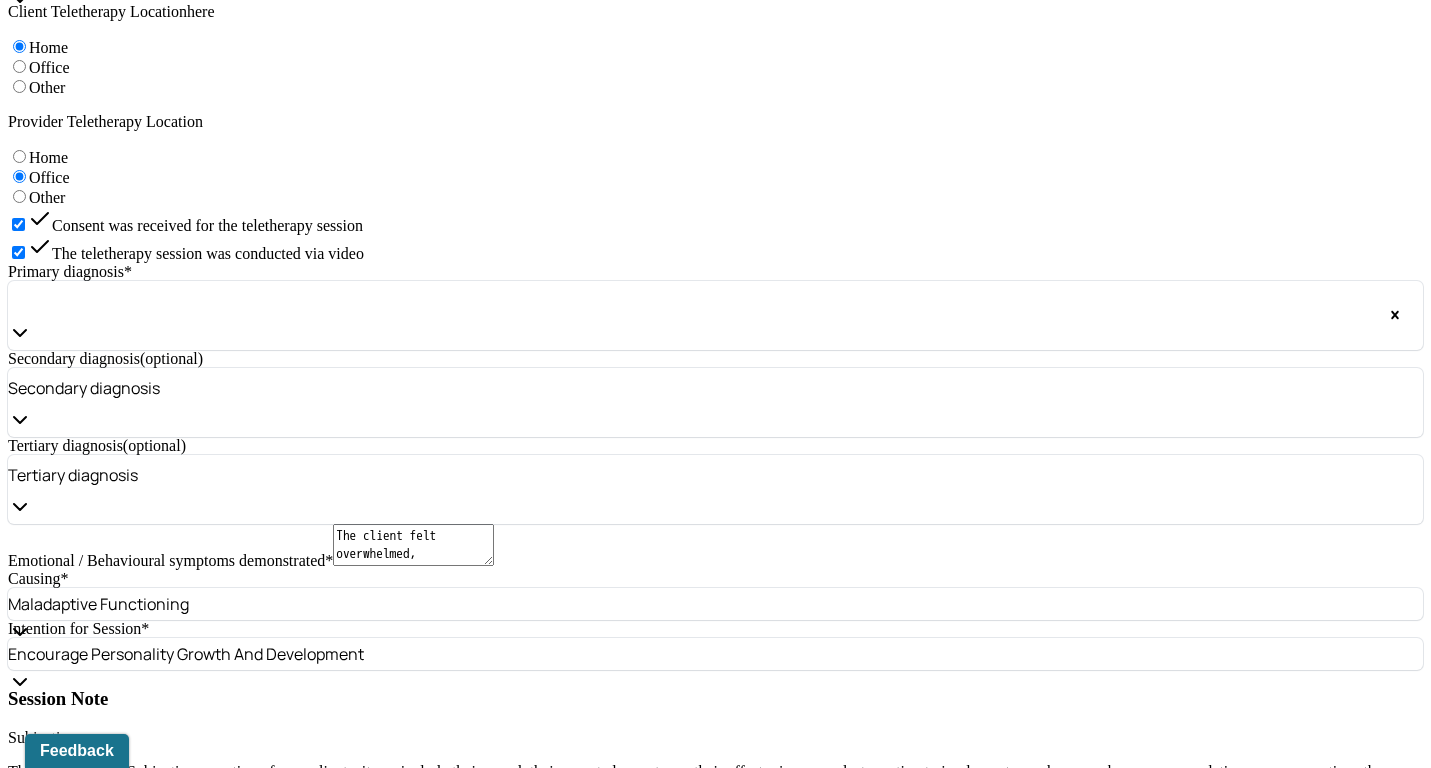 scroll, scrollTop: 1431, scrollLeft: 0, axis: vertical 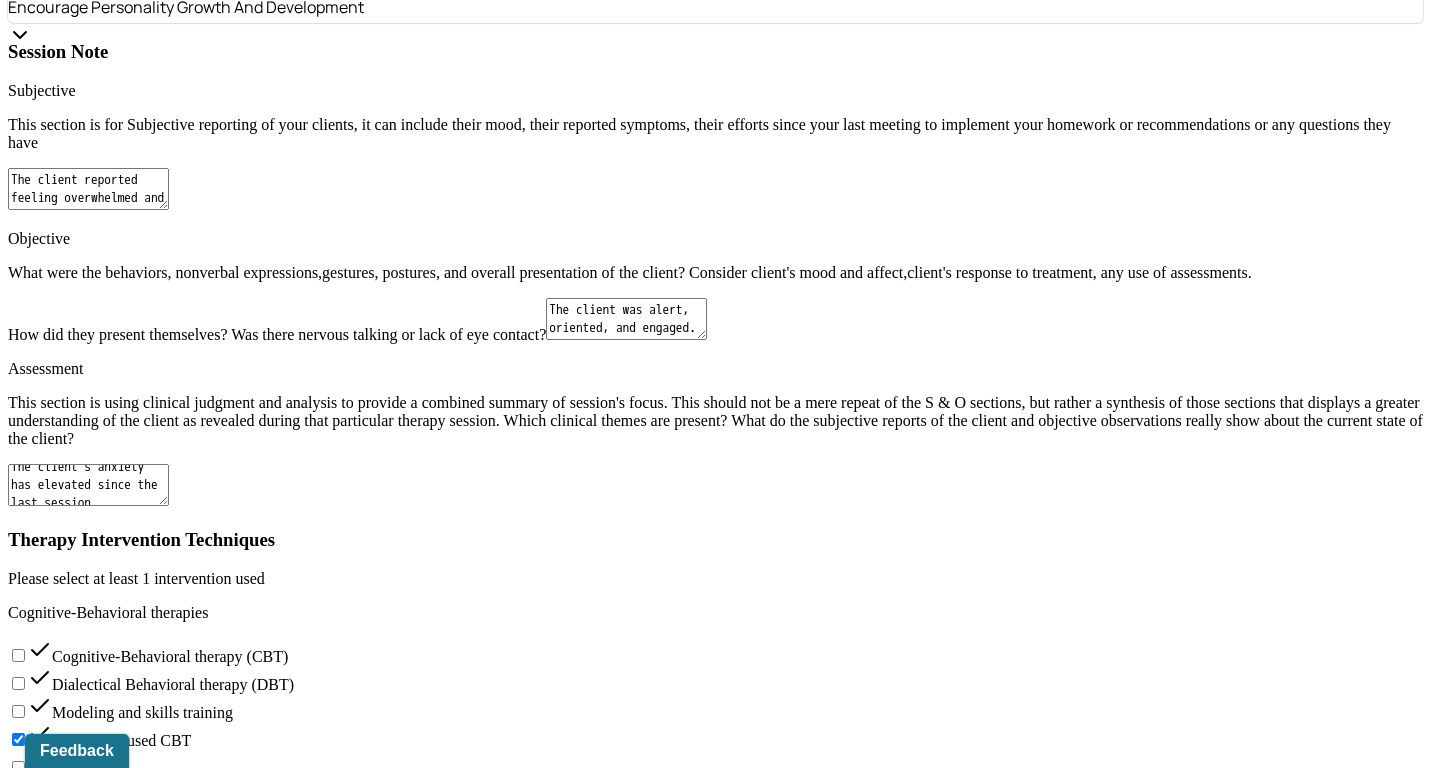 click on "The client has a good prognosis, as indicated by ability by her improved self-advocacy skills and acknowledging way the familial-related challenges has been affecting her MH.  The client is likely to respond well to trauma-focused CBT and feminist therapy  to maintain positive habits, maintain positive relationships with emotions, process past/current traumatic stressors, and work towards acceptance." at bounding box center (88, 1926) 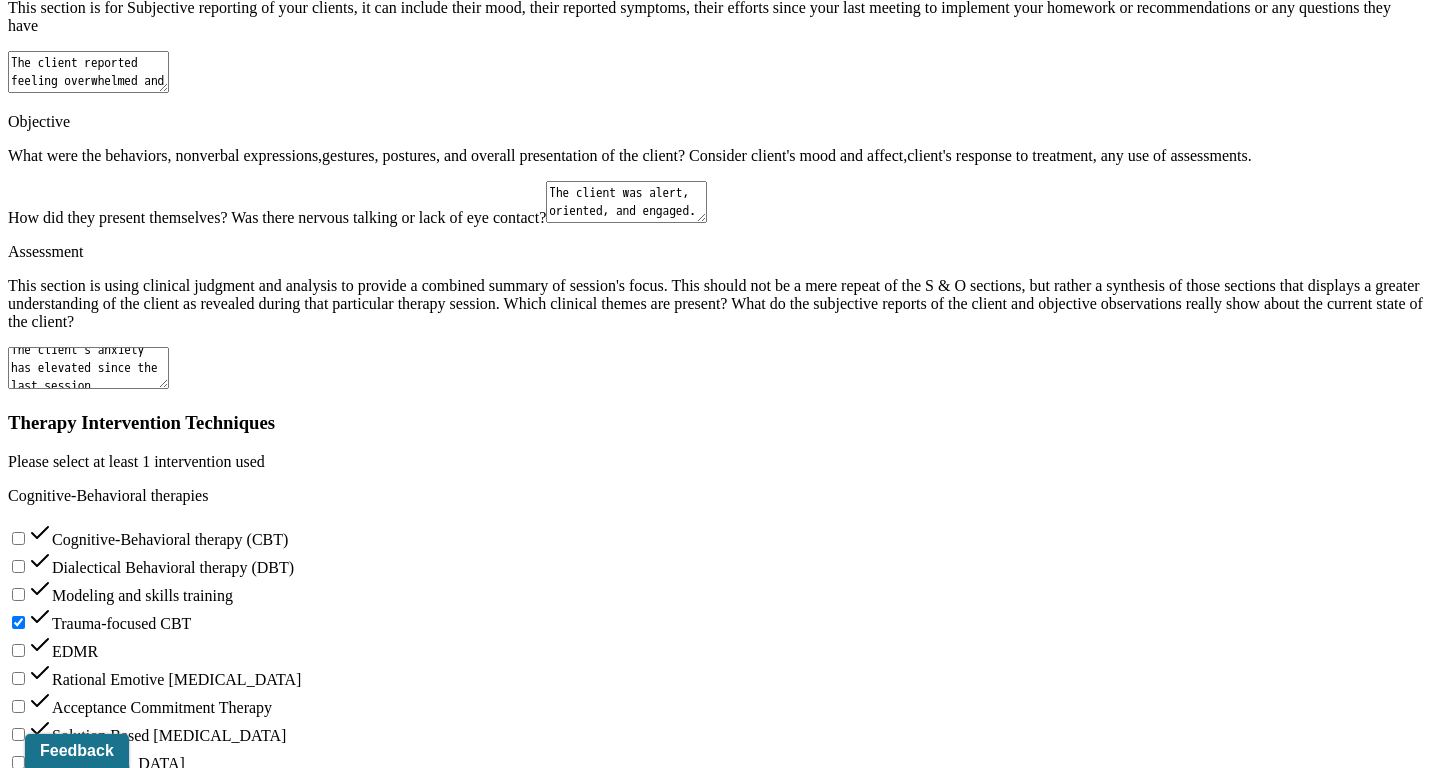 scroll, scrollTop: 2219, scrollLeft: 0, axis: vertical 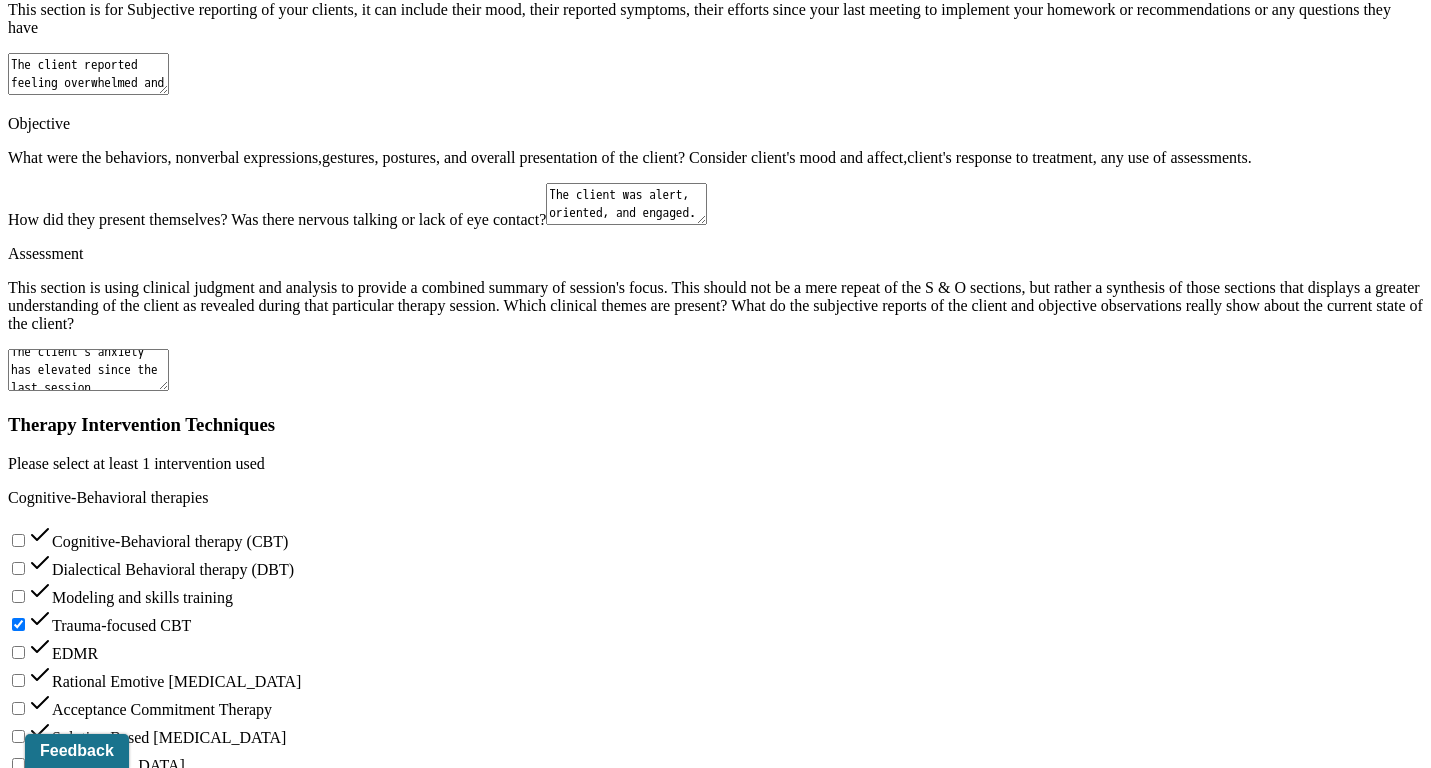 click on "The client has a good prognosis, as indicated by ability by her improved self-advocacy skills and acknowledging way the familial-related challenges has been affecting her MH.  The client is likely to respond well to trauma-focused CBT and feminist therapy to maintain positive habits, maintain positive relationships with emotions, process past/current traumatic stressors, work towards acceptance." at bounding box center (88, 1811) 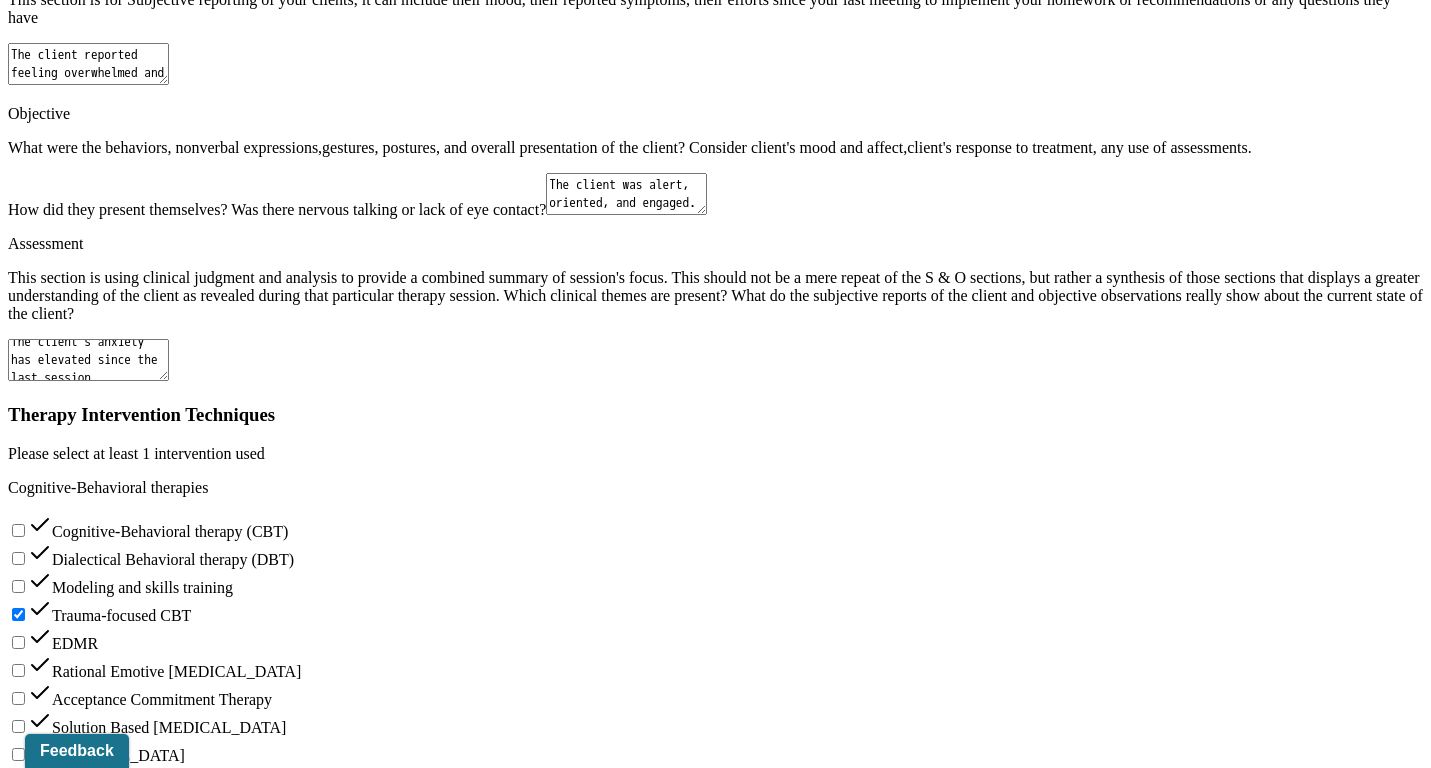 click on "The client was insightful, communicative, and engaged throughout the session." at bounding box center (88, 1906) 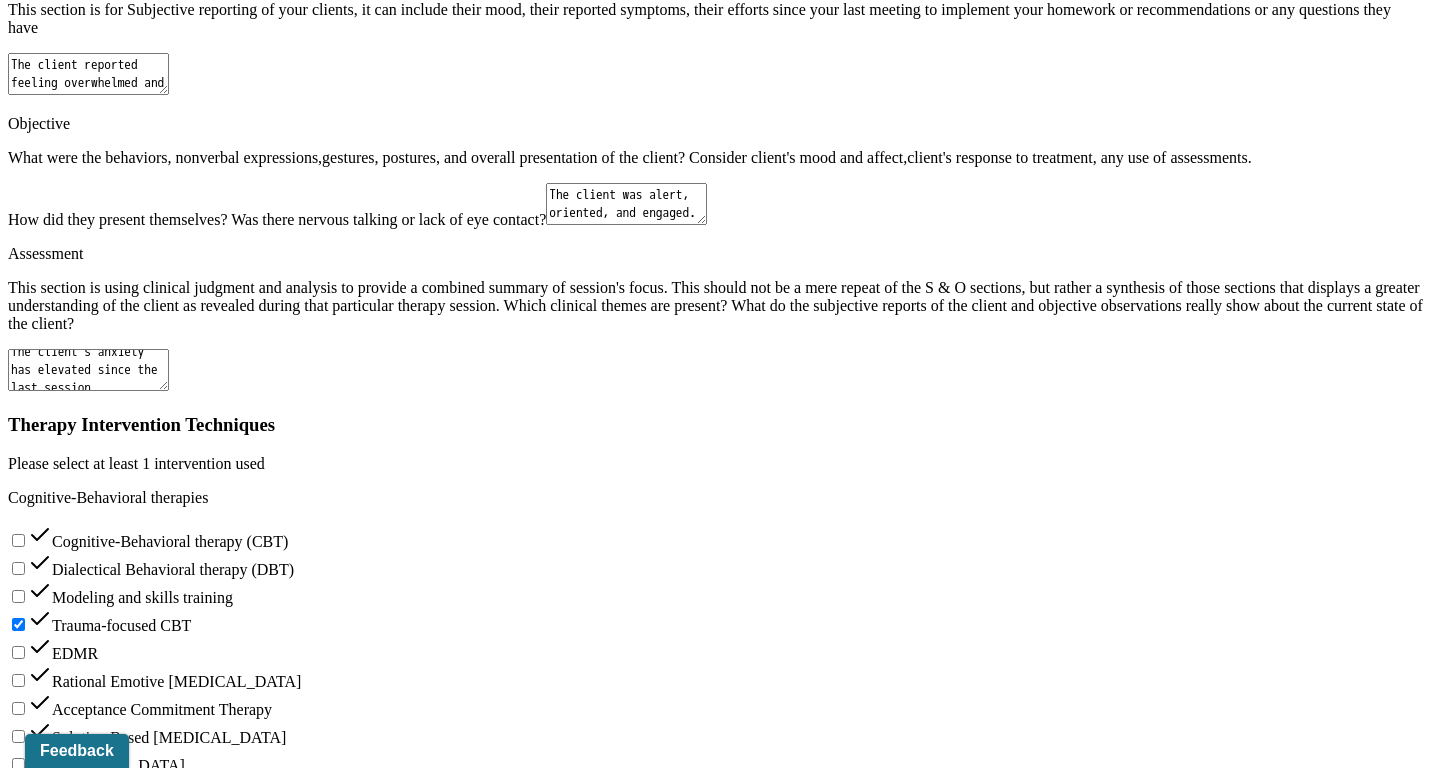 drag, startPoint x: 616, startPoint y: 347, endPoint x: 801, endPoint y: 353, distance: 185.09727 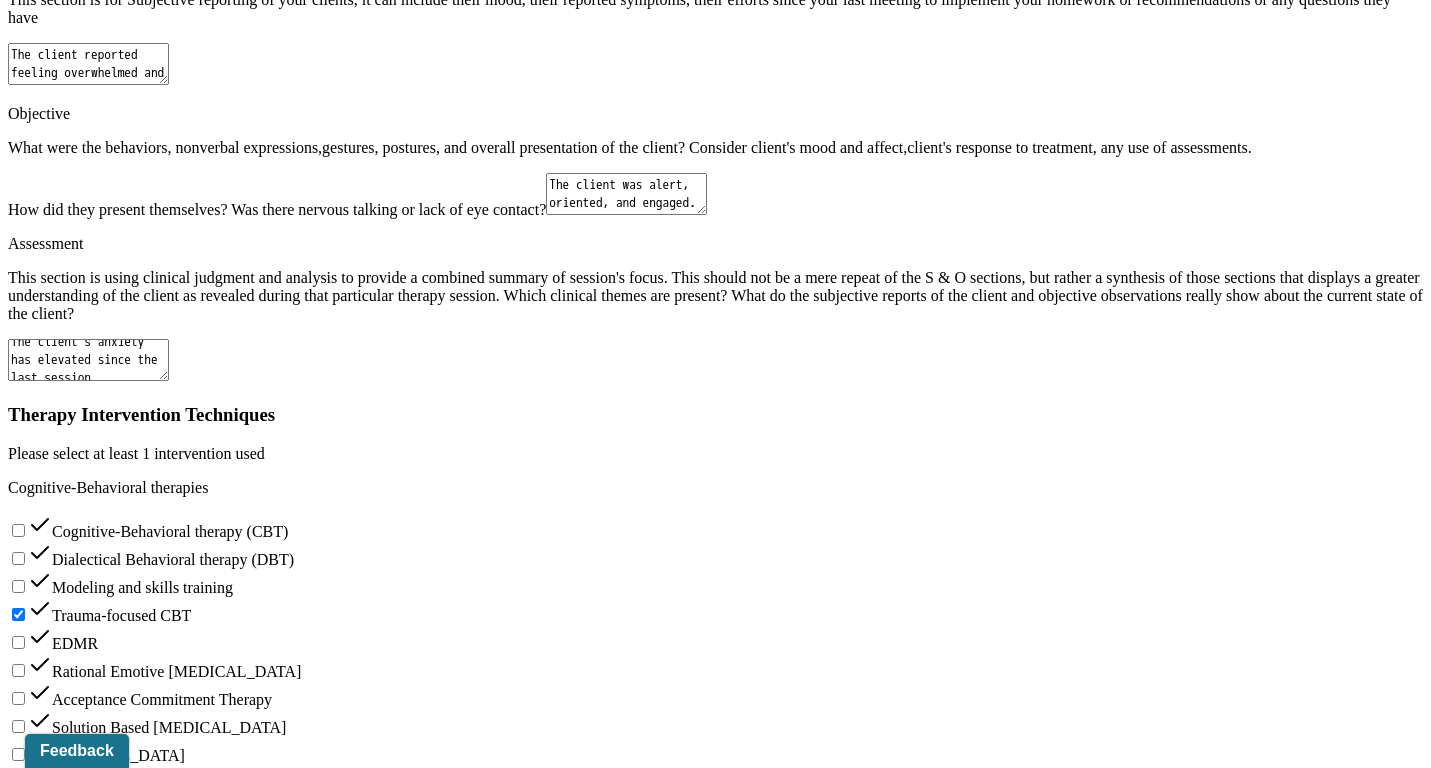 drag, startPoint x: 943, startPoint y: 509, endPoint x: 1012, endPoint y: 559, distance: 85.2115 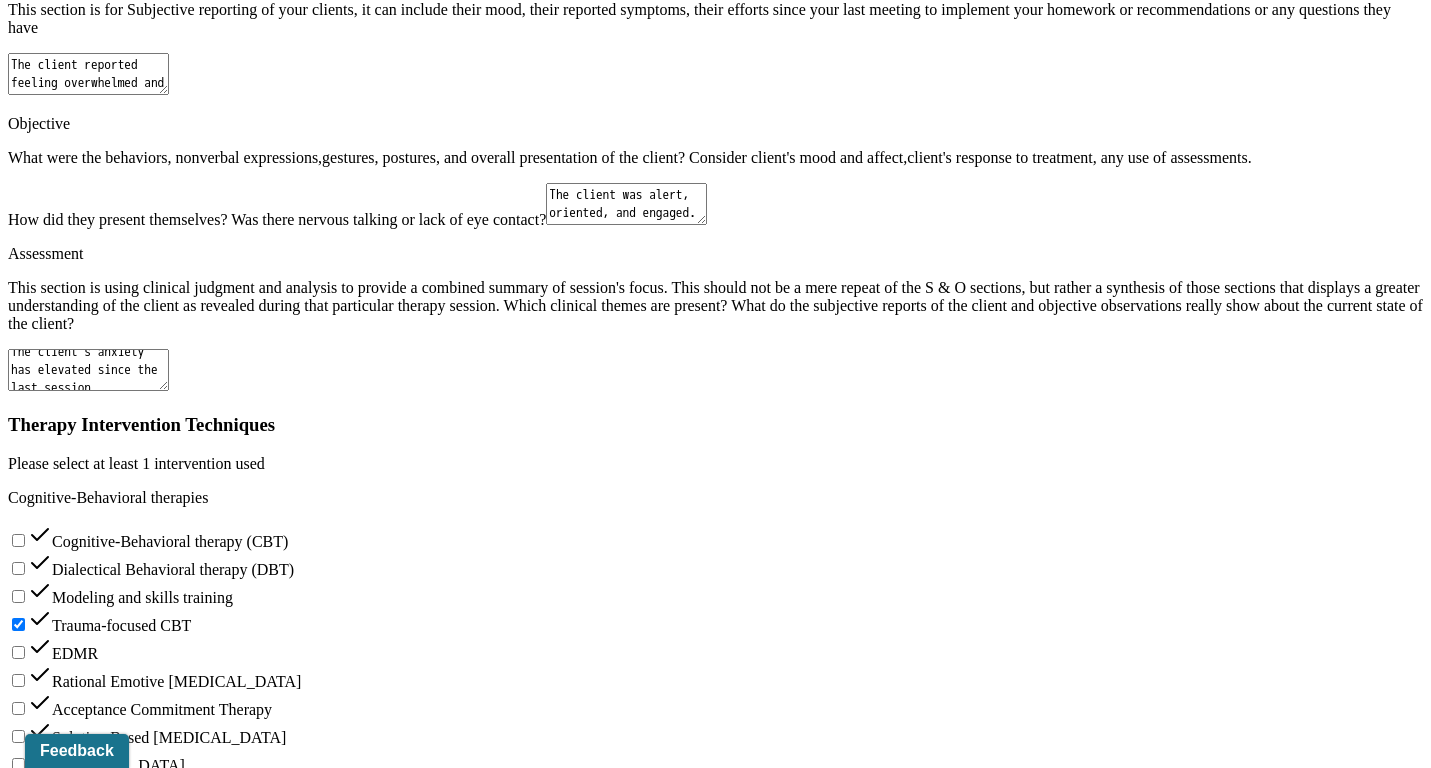 type on "In progress," 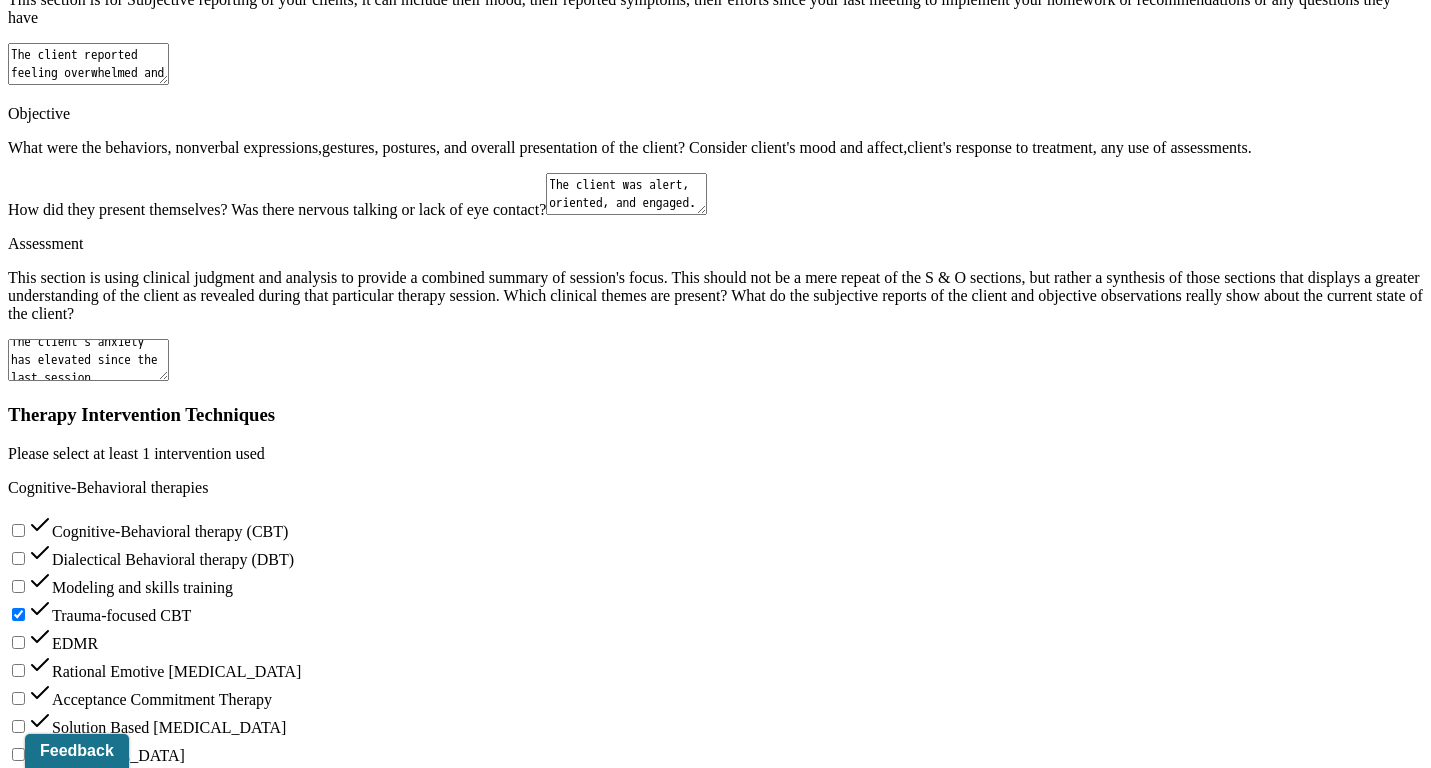 drag, startPoint x: 945, startPoint y: 624, endPoint x: 1200, endPoint y: 618, distance: 255.07057 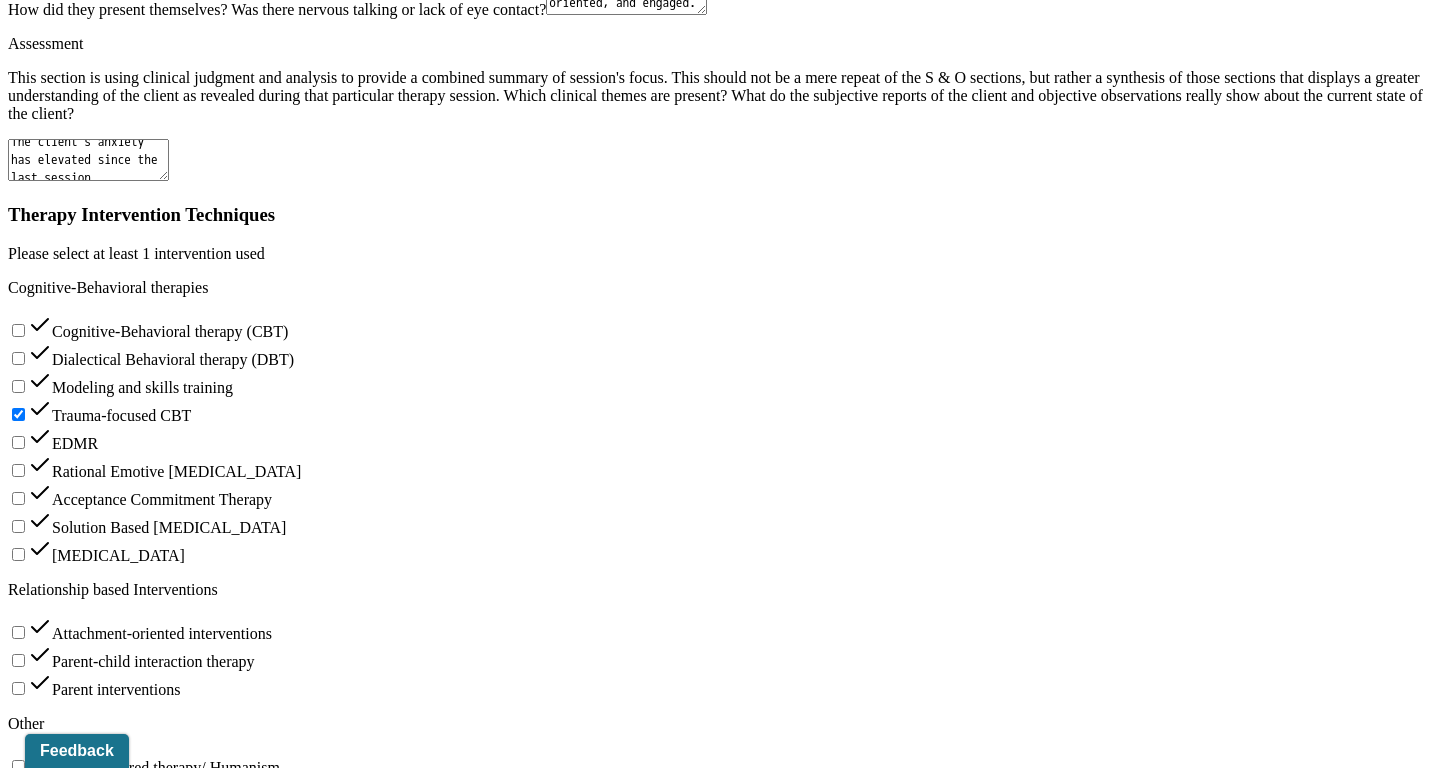 scroll, scrollTop: 2454, scrollLeft: 0, axis: vertical 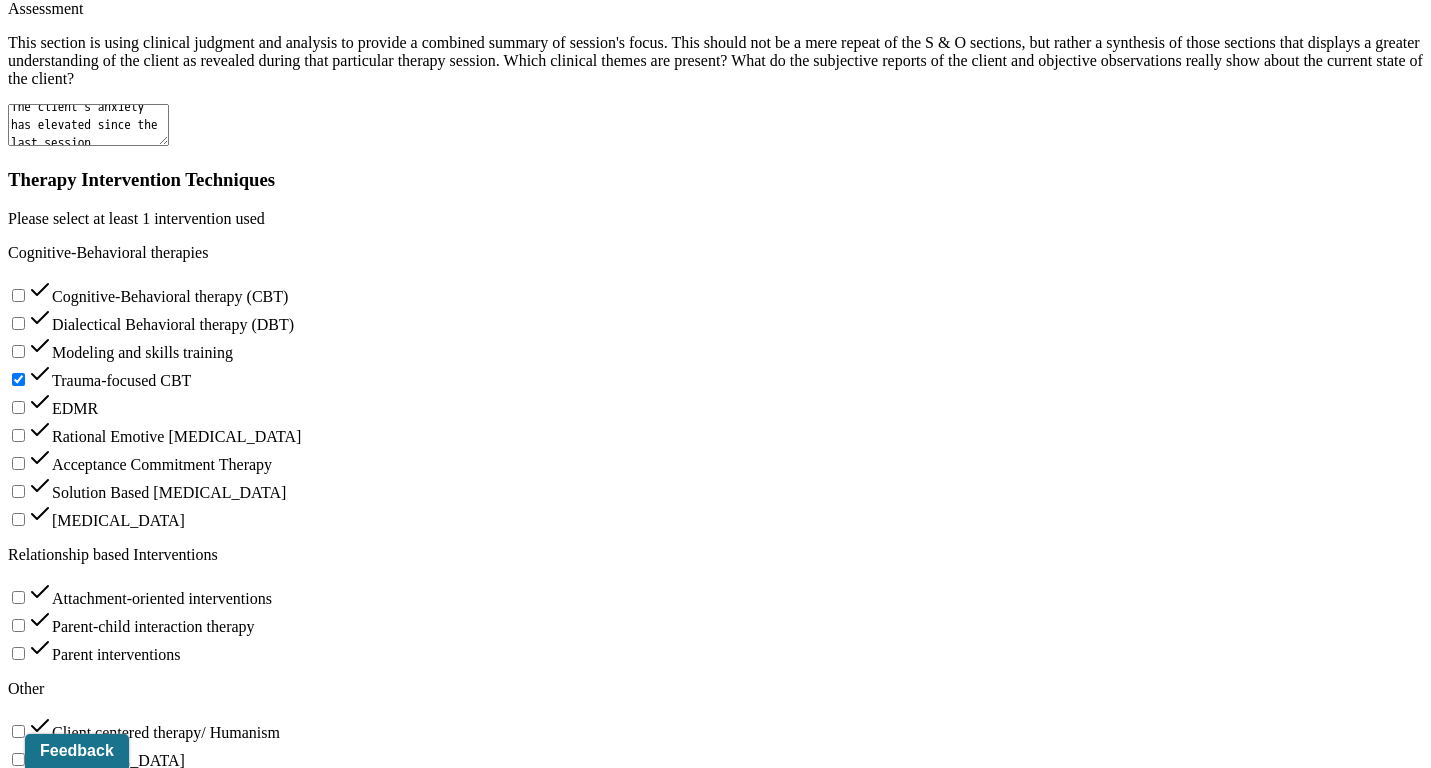 type on "In progress," 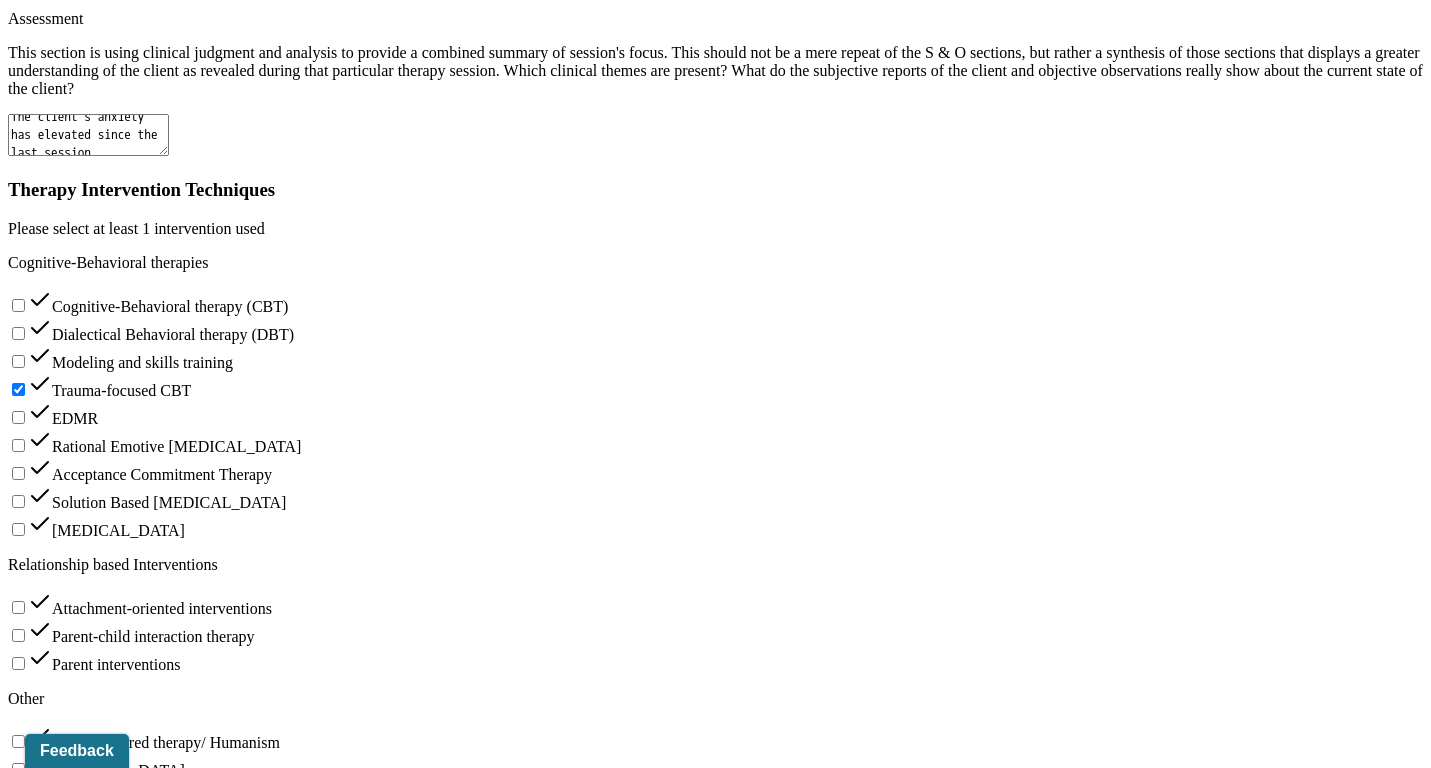 drag, startPoint x: 944, startPoint y: 509, endPoint x: 1128, endPoint y: 628, distance: 219.12782 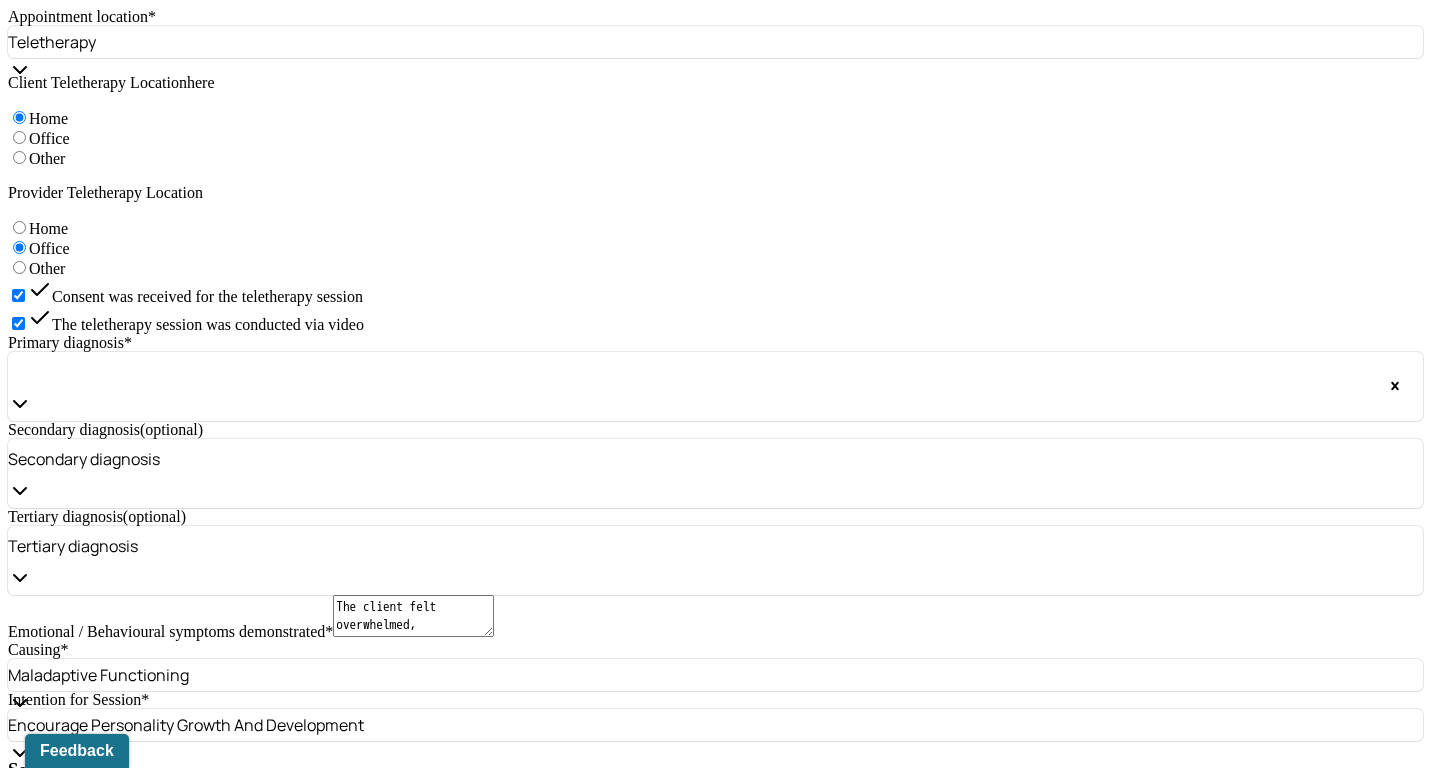 scroll, scrollTop: 1368, scrollLeft: 0, axis: vertical 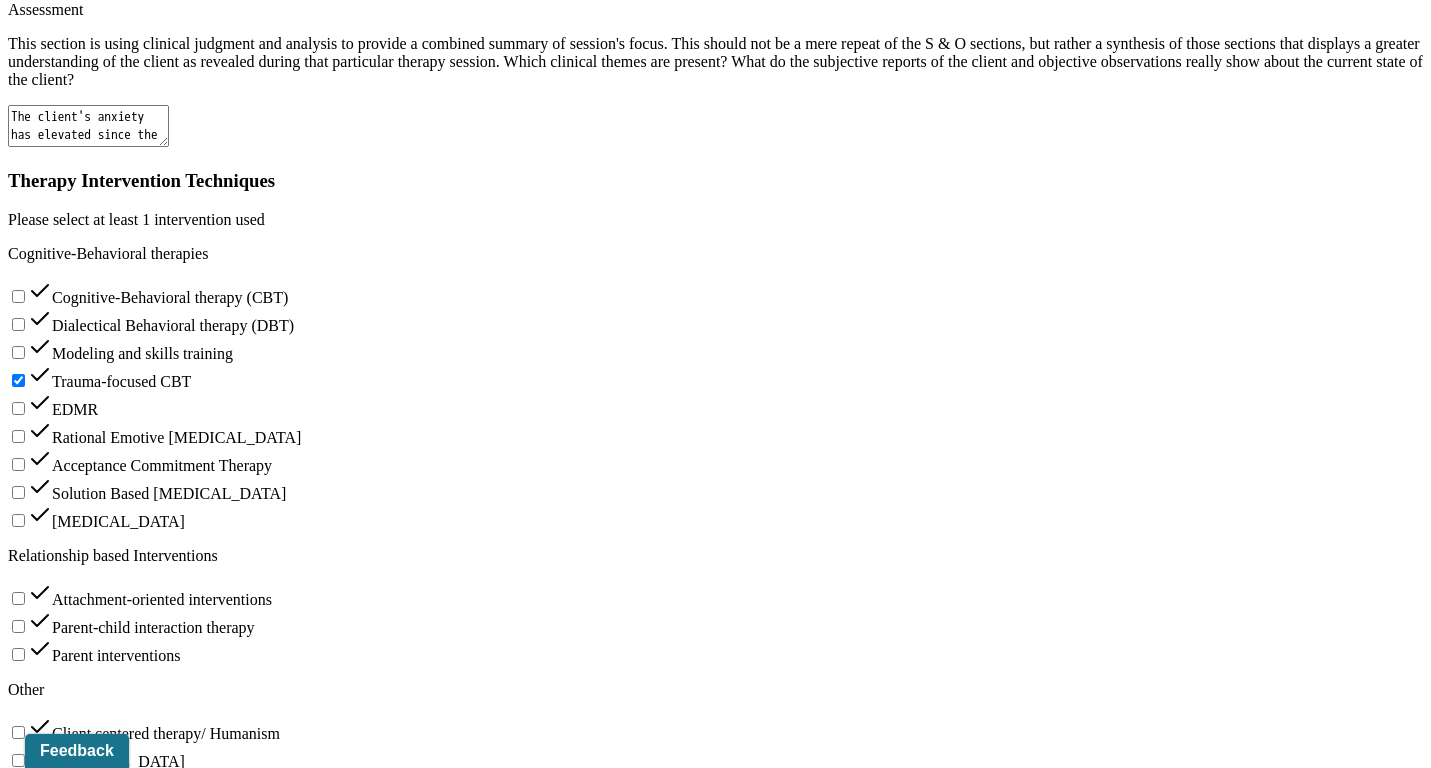 type on "In progress," 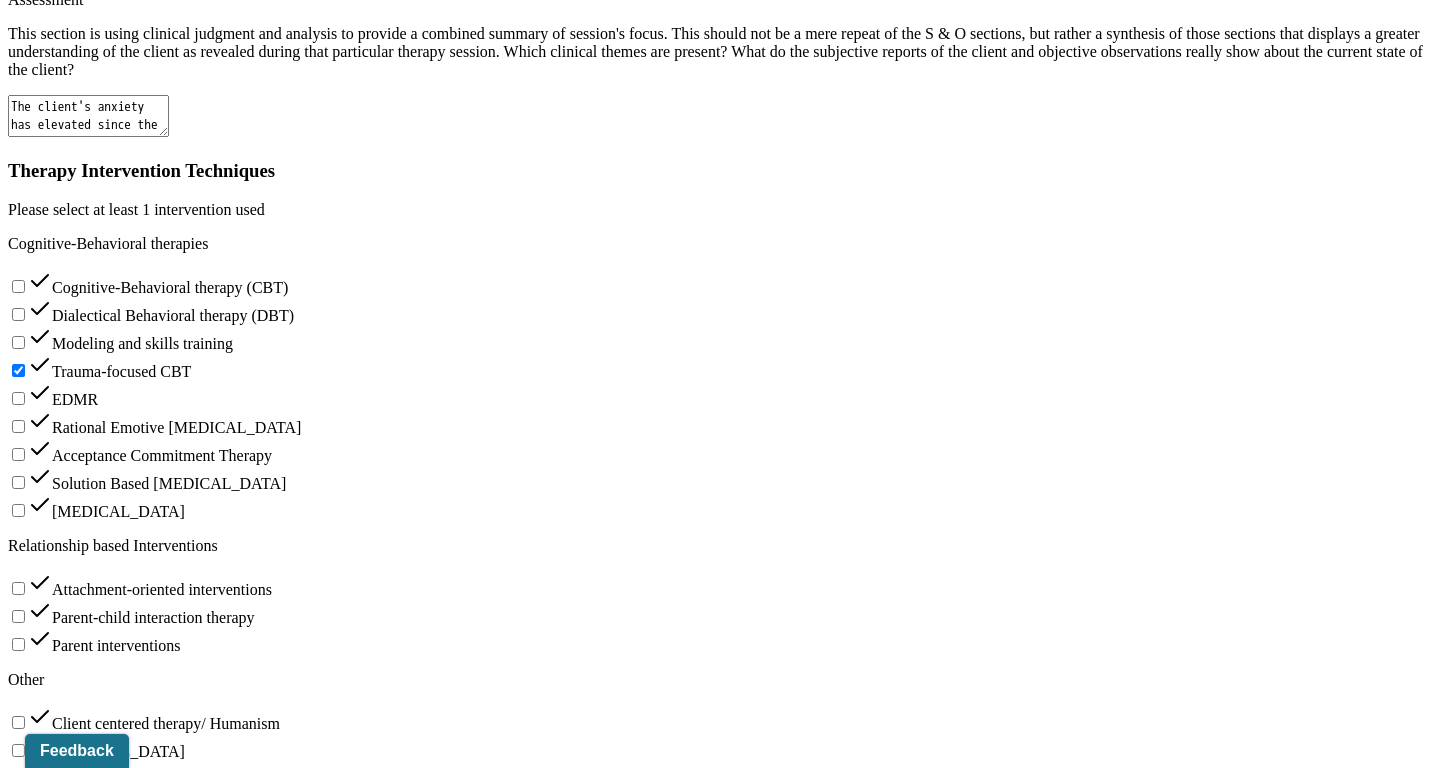 click on "In progress," at bounding box center [178, 1814] 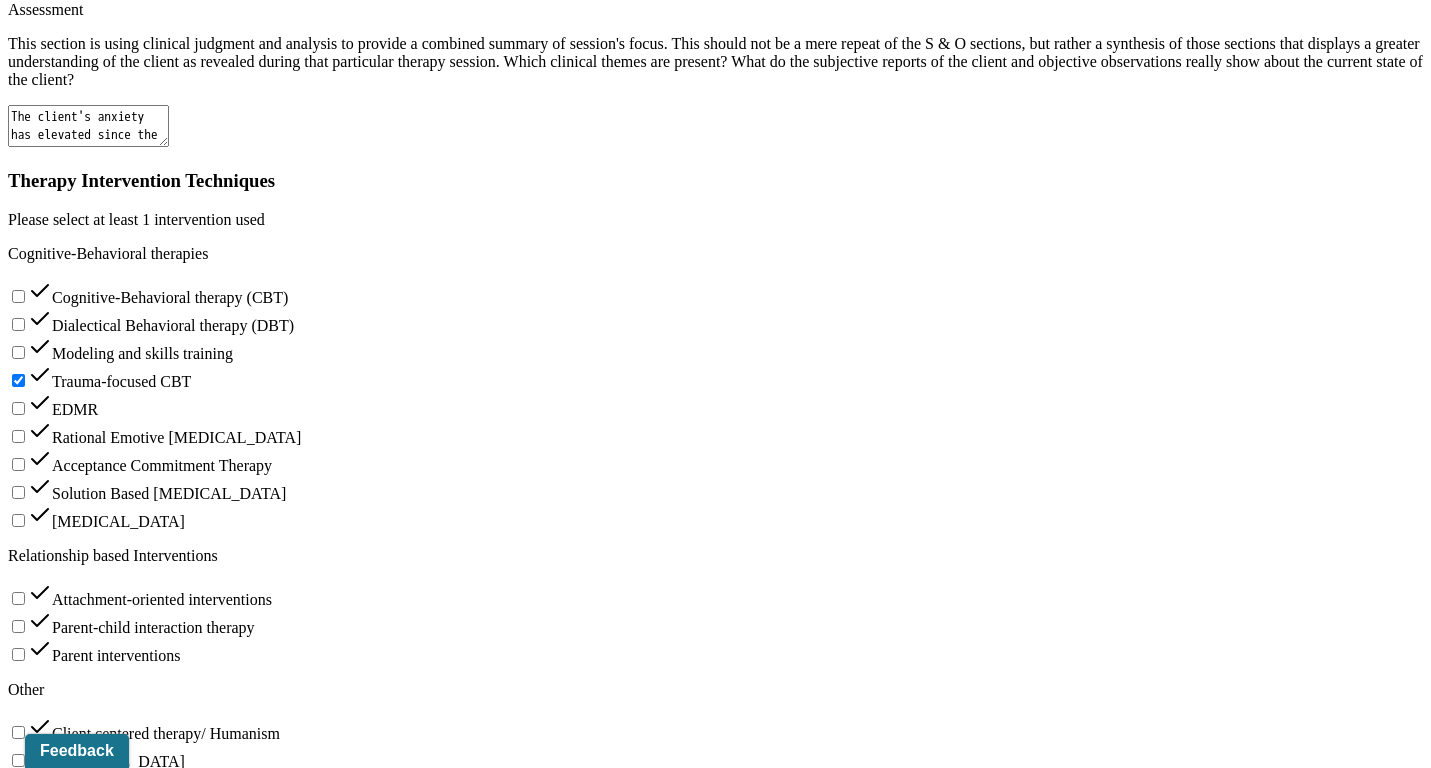 click on "In progress, the client has been trying to be mindful of honoring her emotional/cognitive limitations, engaging in helpful coing skill" at bounding box center [178, 1824] 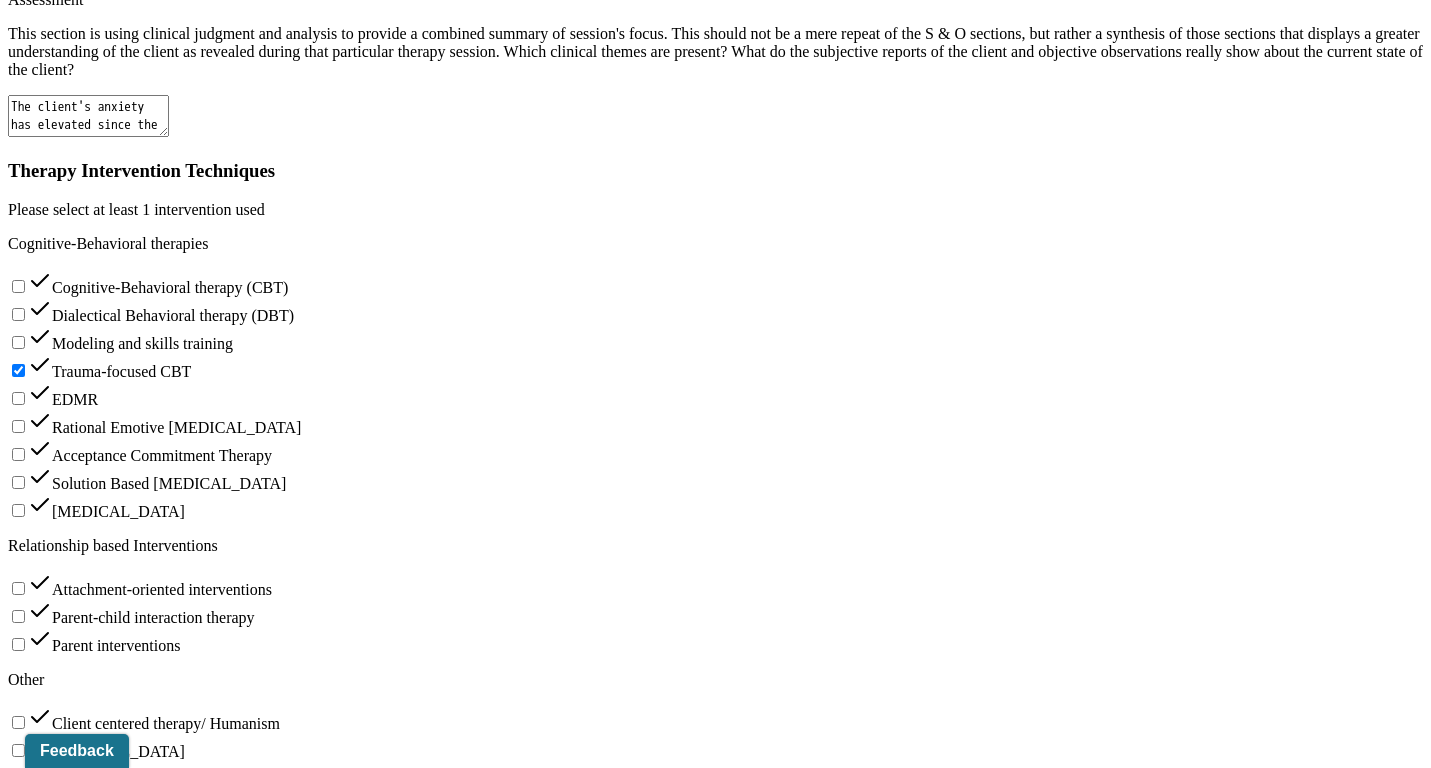click on "In progress, the client has been trying to be mindful of honoring her emotional/cognitive limitations and engaging in helpful coping skill. The client and therapist discuss utilizing journaling to process and check in on her emotions." at bounding box center (178, 1814) 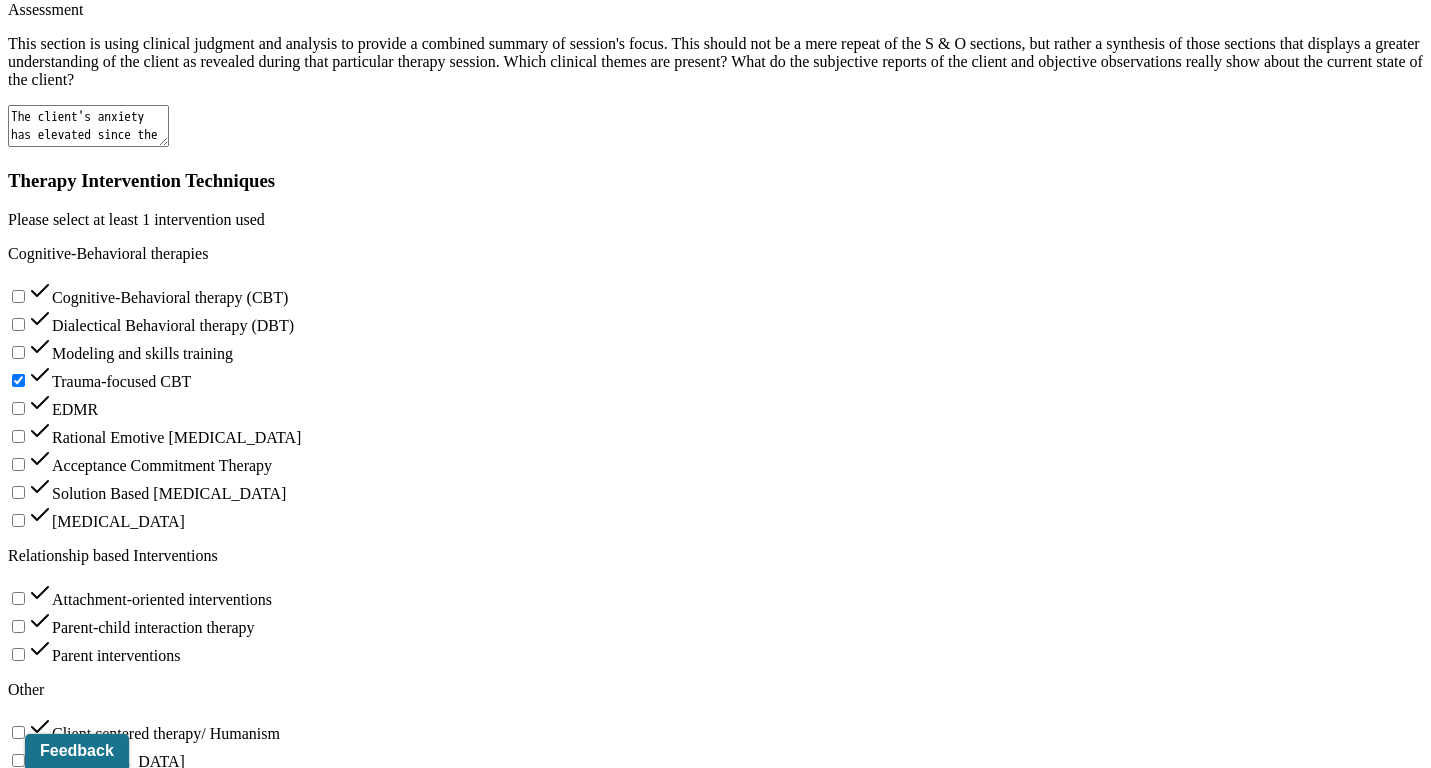 click on "In progress, despite physical symtops of stress, the client has been trying to be mindful of honoring her emotional/cognitive limitations and engaging in helpful coping skill. The client and therapist discuss utilizing journaling to process and check in on her emotions." at bounding box center (178, 1824) 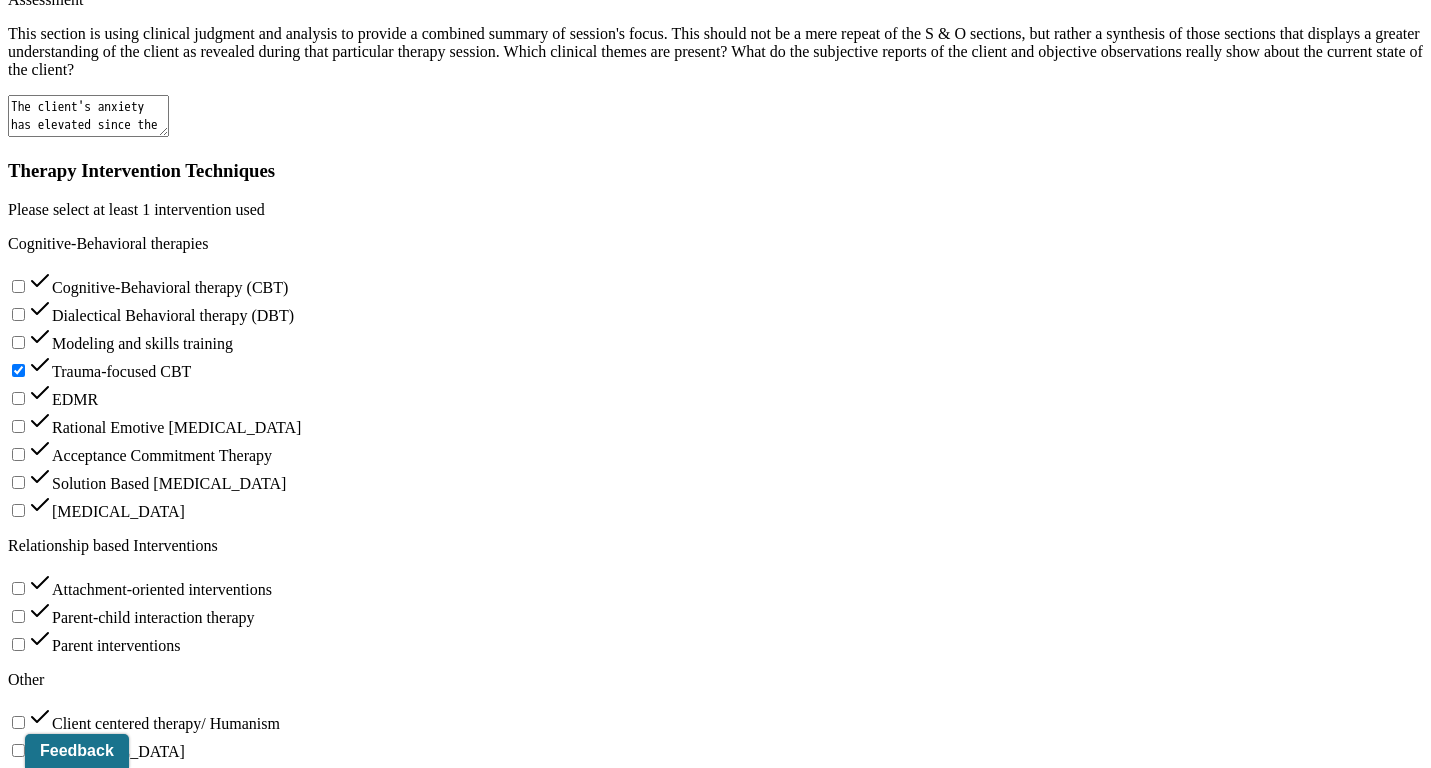 click on "In progress, the client and therapist acknowledge her emotions and recognize the complexity of motherhood" at bounding box center [242, 1998] 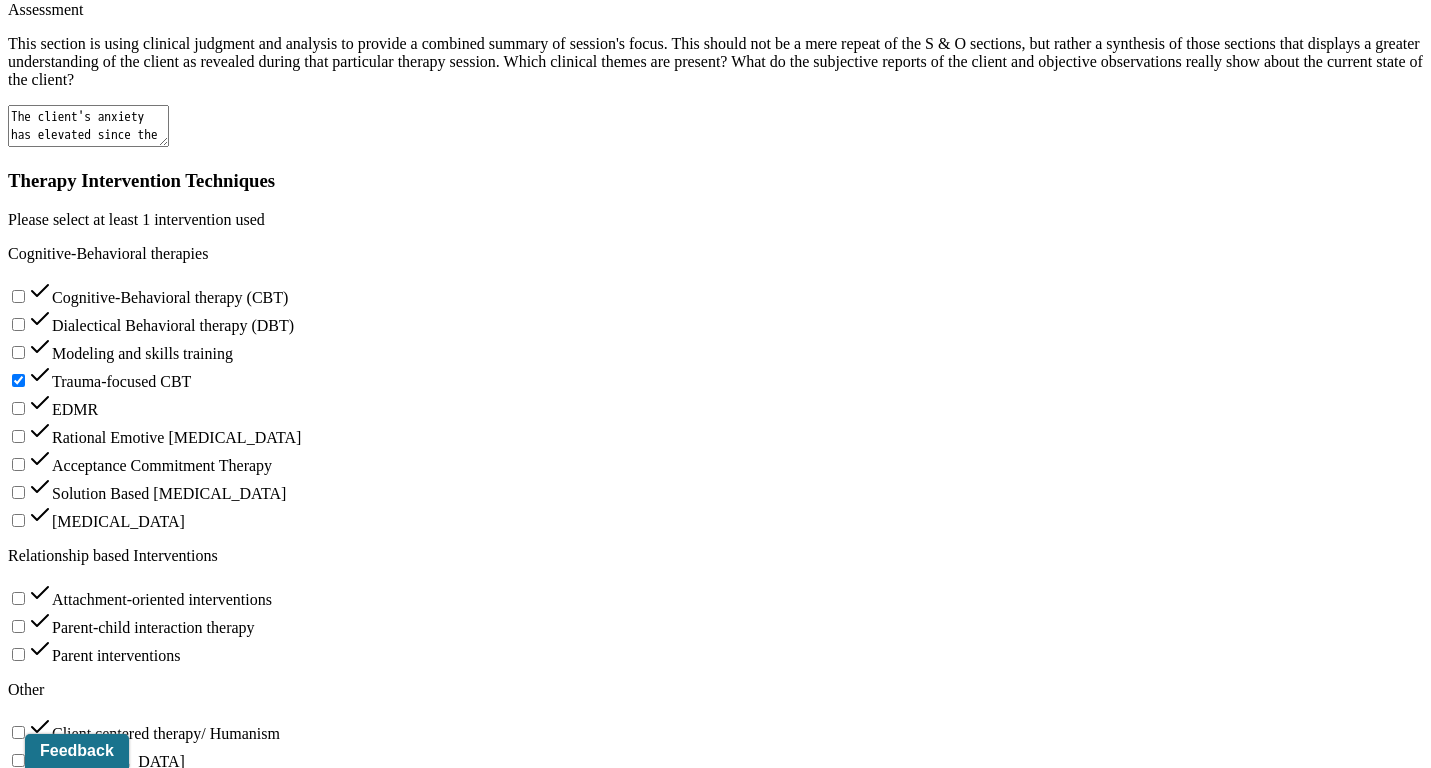 click on "In progress, the client and therapist acknowledge her emotions and recognize the complexity of motherhood and need to personhood." at bounding box center [242, 2008] 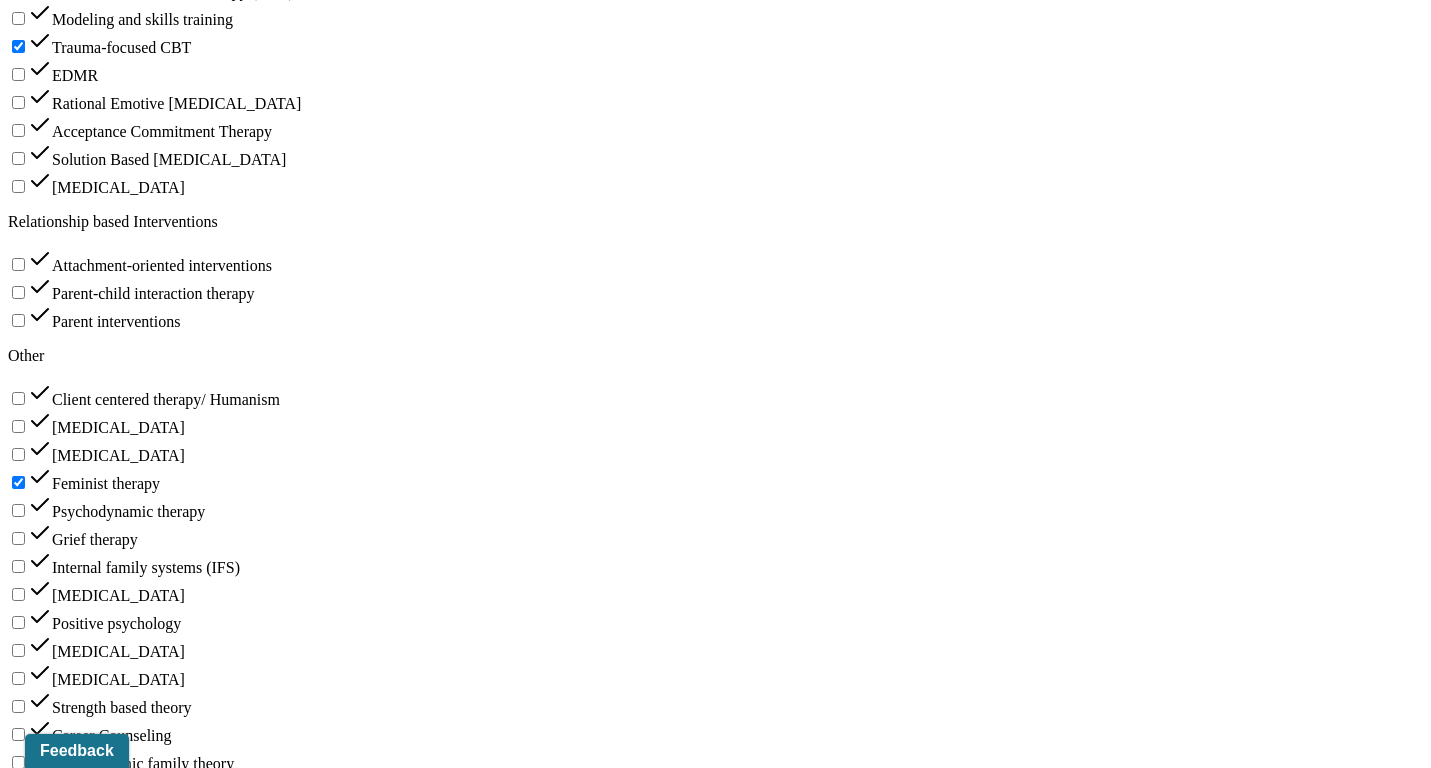scroll, scrollTop: 2786, scrollLeft: 0, axis: vertical 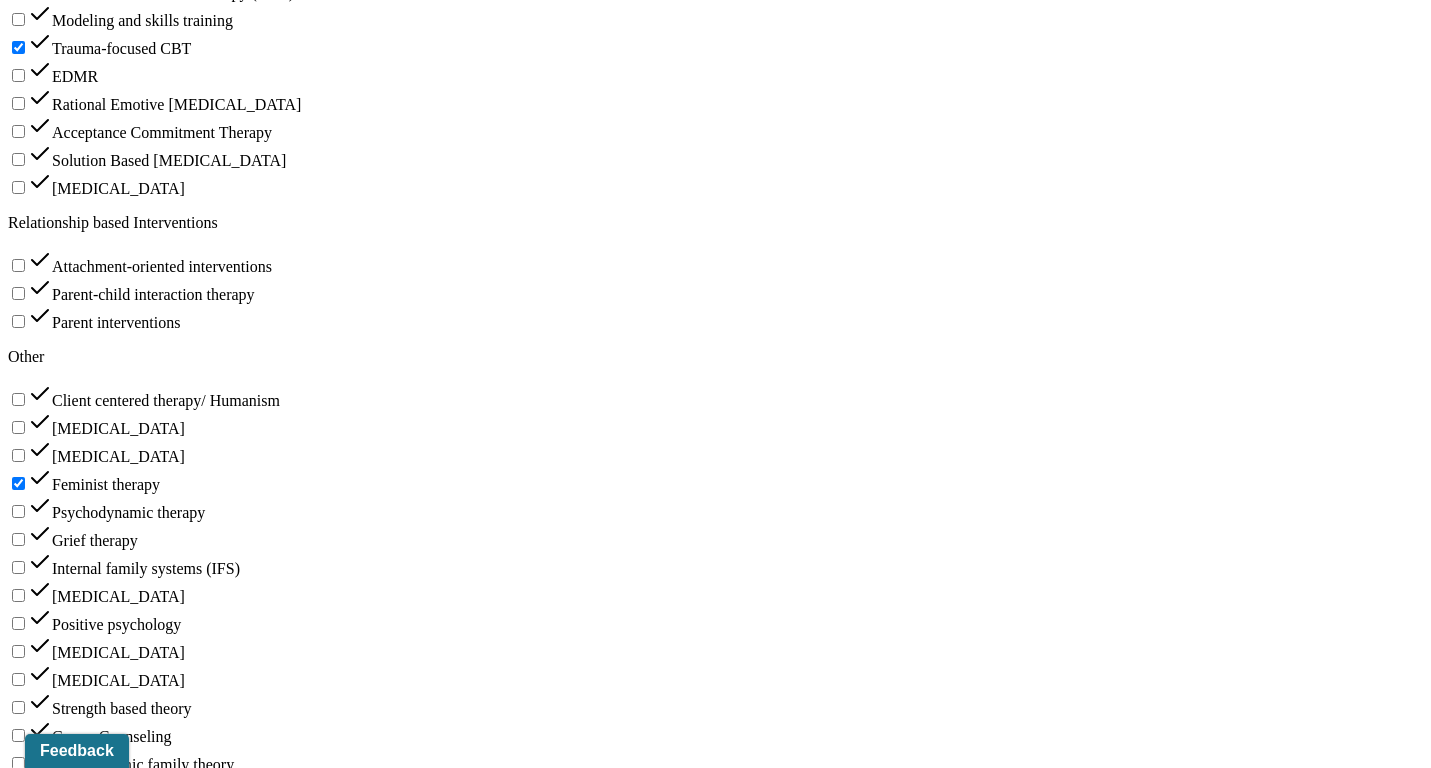 type on "In progress, the client and therapist acknowledge her emotions and recognize the complexity of motherhood and the need of personhood." 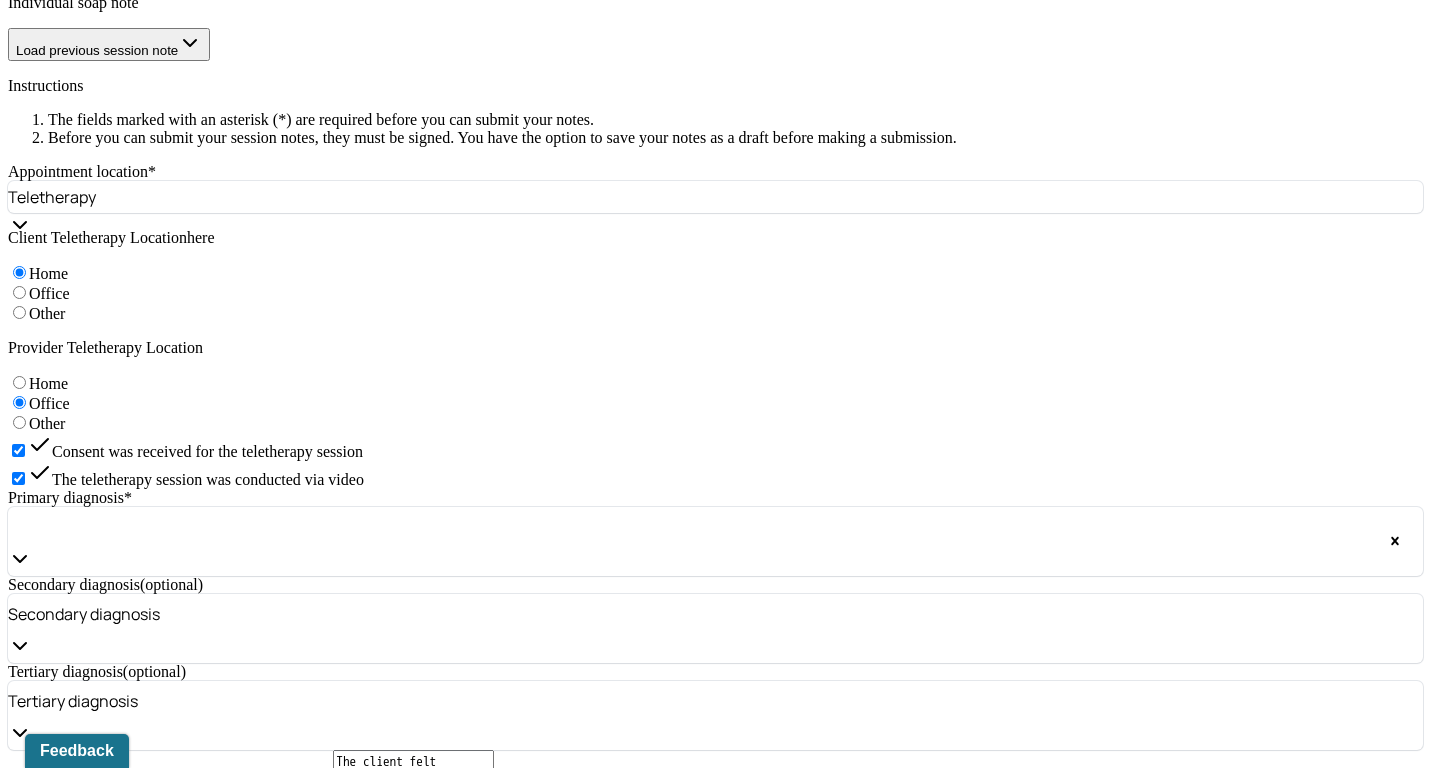 scroll, scrollTop: 1224, scrollLeft: 0, axis: vertical 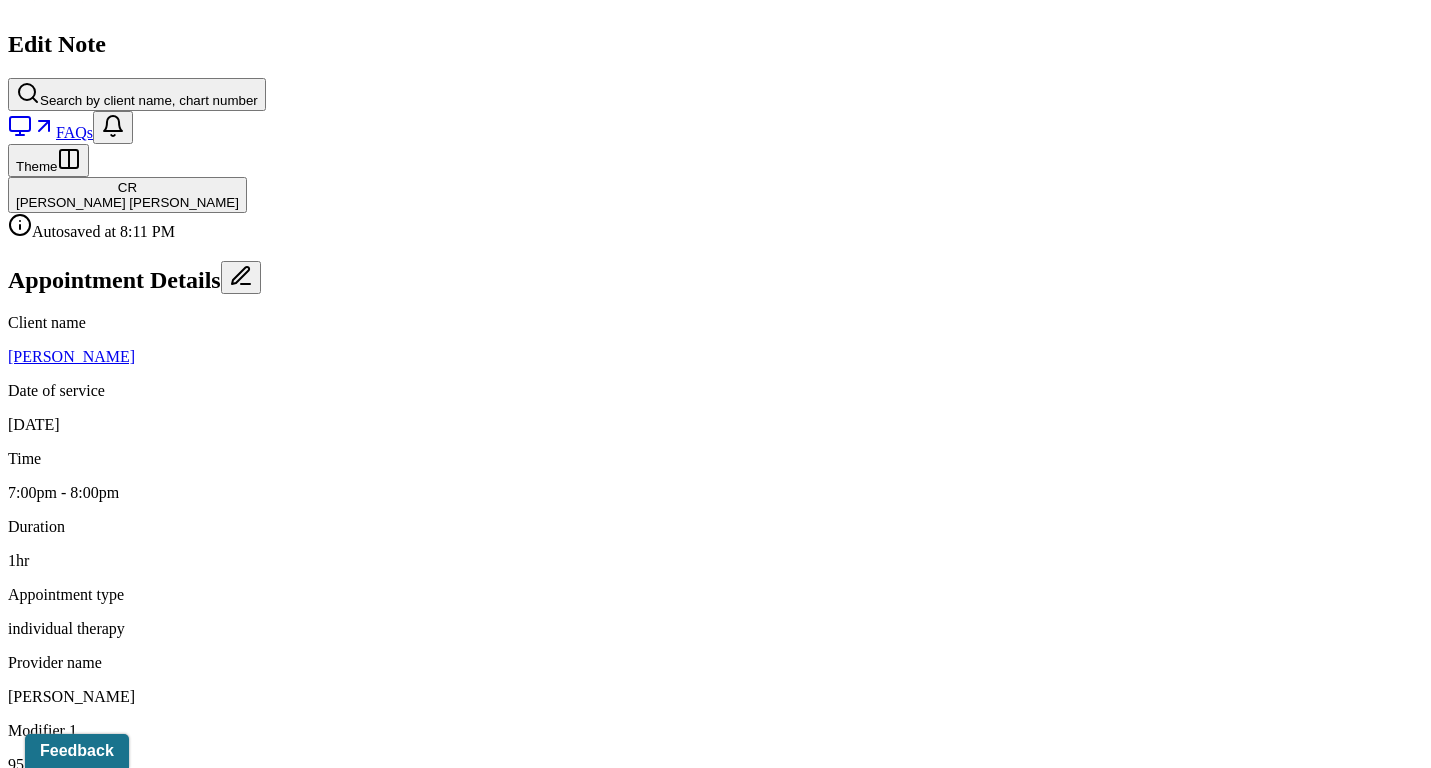 type on "cr" 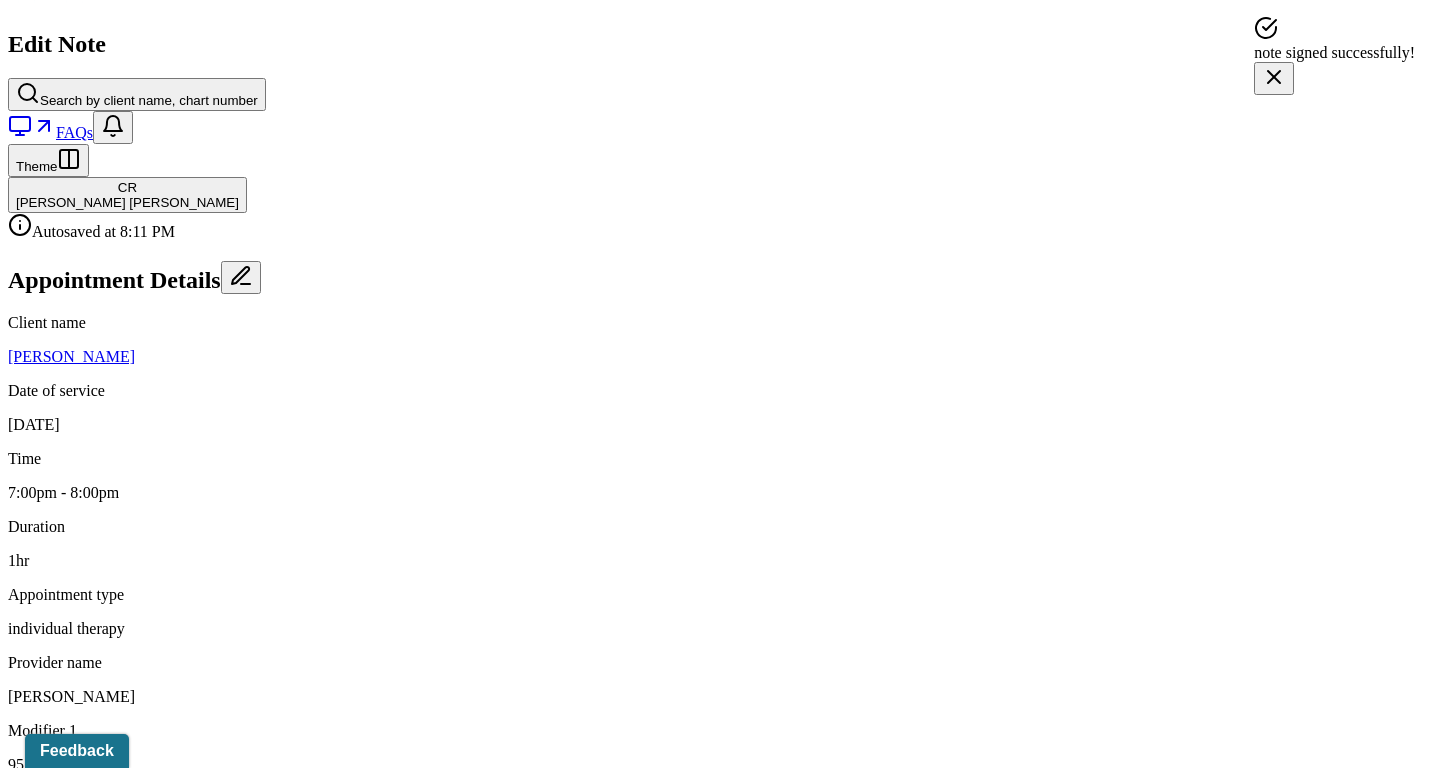 scroll, scrollTop: 0, scrollLeft: 0, axis: both 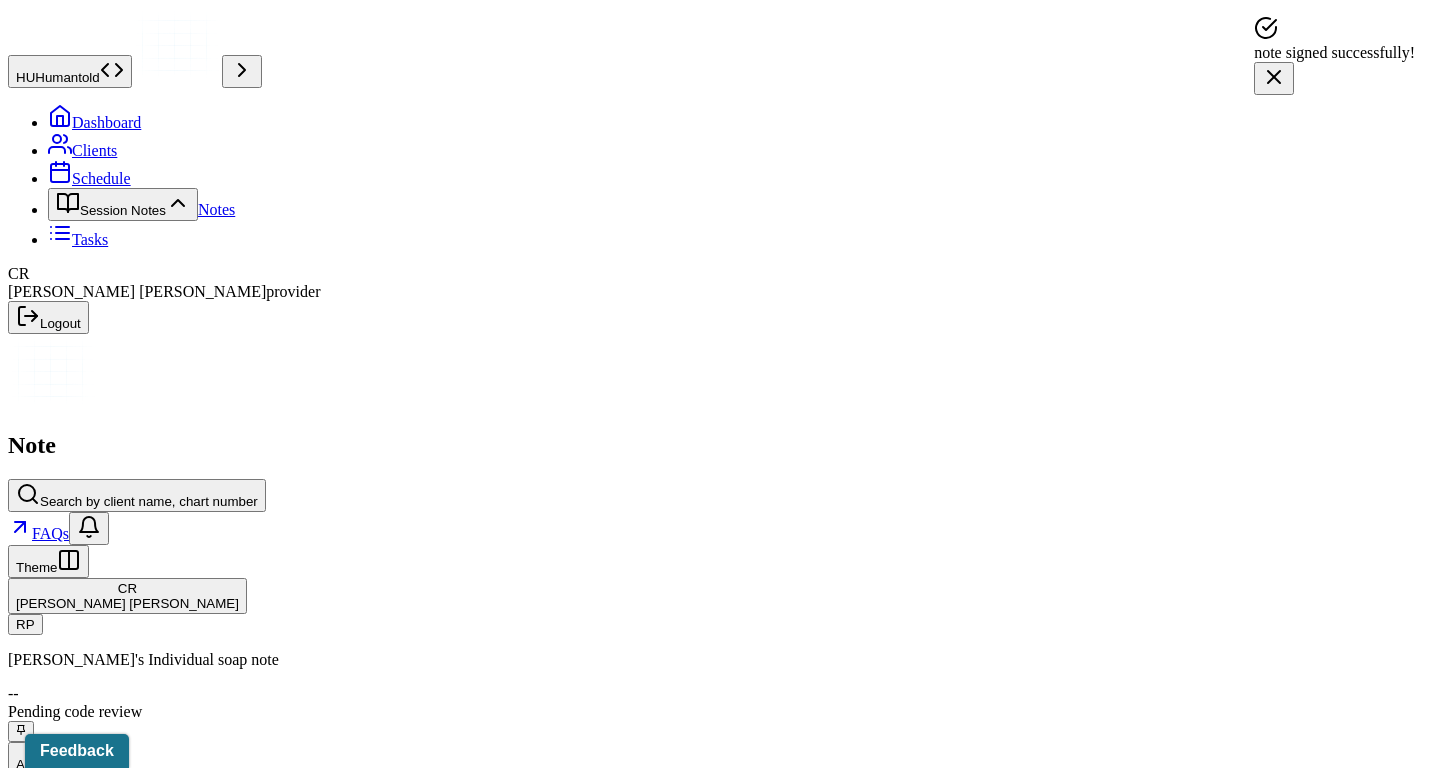 click on "Notes" at bounding box center [216, 209] 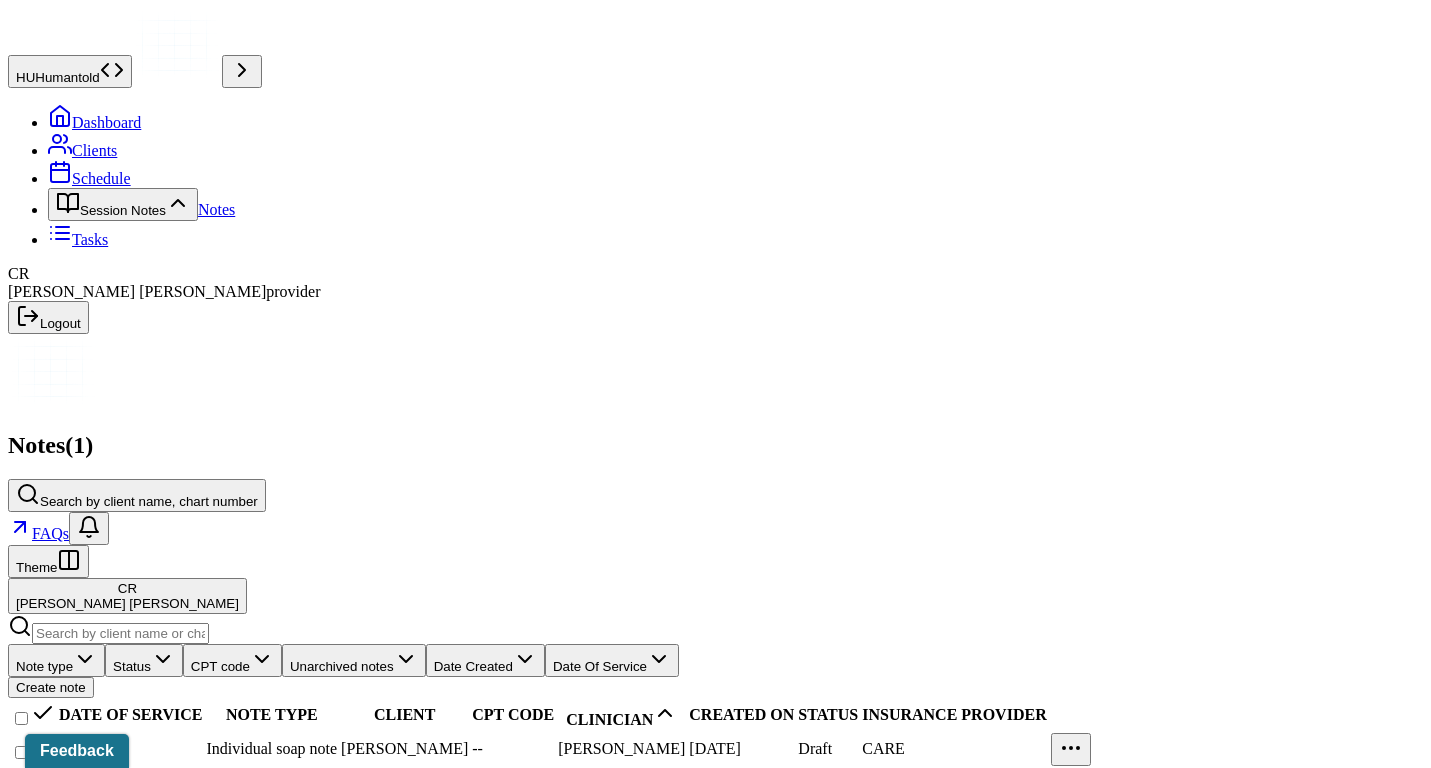 click on "Individual soap note" at bounding box center (271, 749) 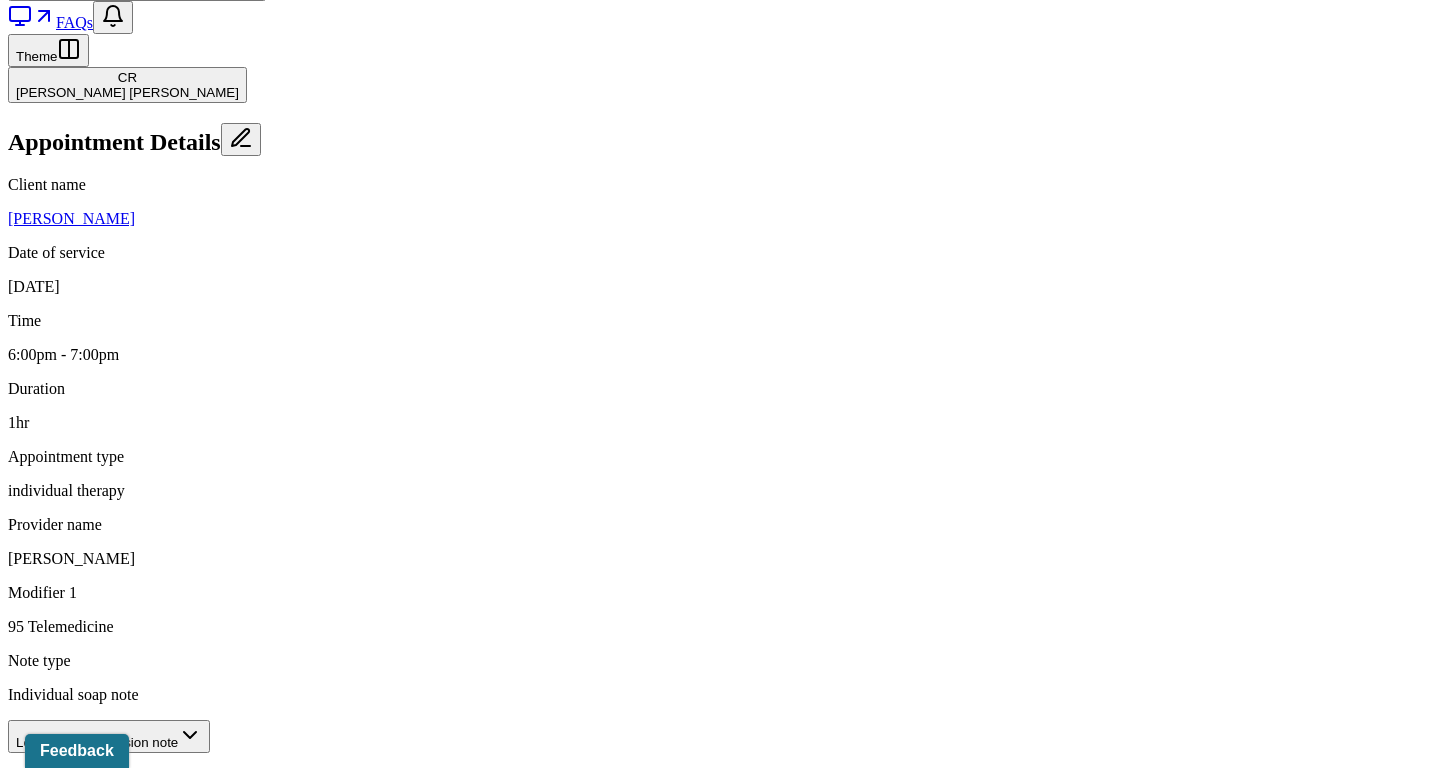 scroll, scrollTop: 691, scrollLeft: 0, axis: vertical 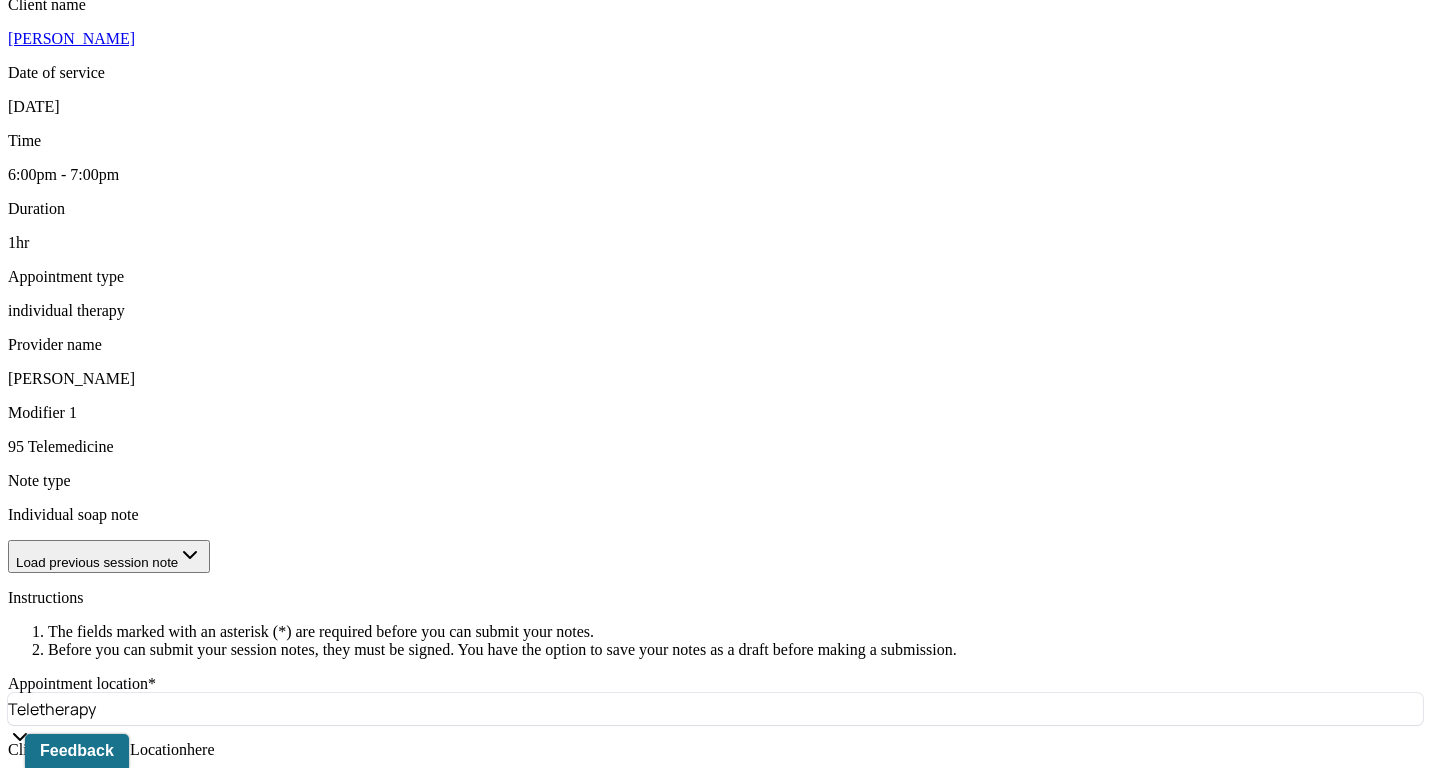click on "The client reported that" at bounding box center (88, 1574) 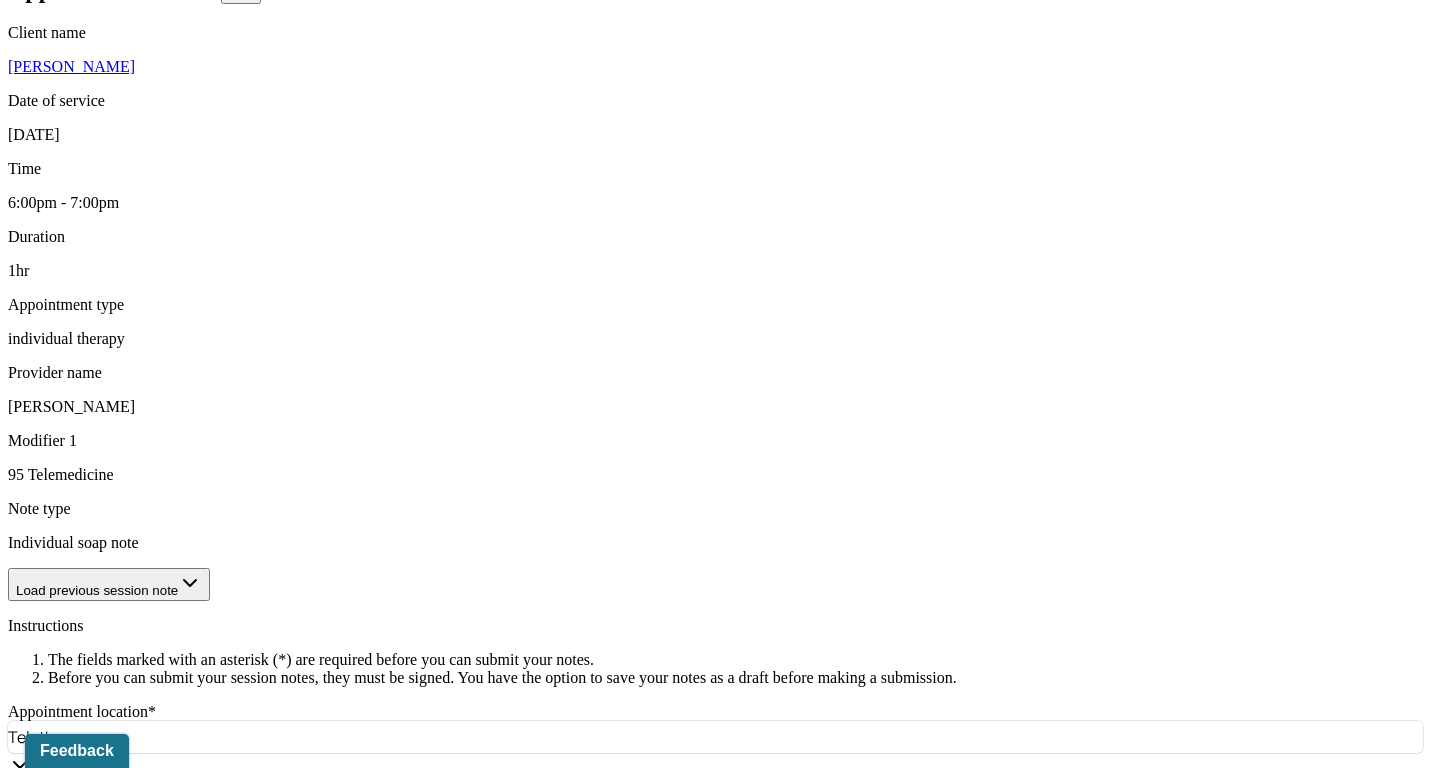 type on "The client felt frustrated and disappointed. He had preoccupied thoughts about differences in his current vs. past friendships and recent issues in his open relationship dynamic." 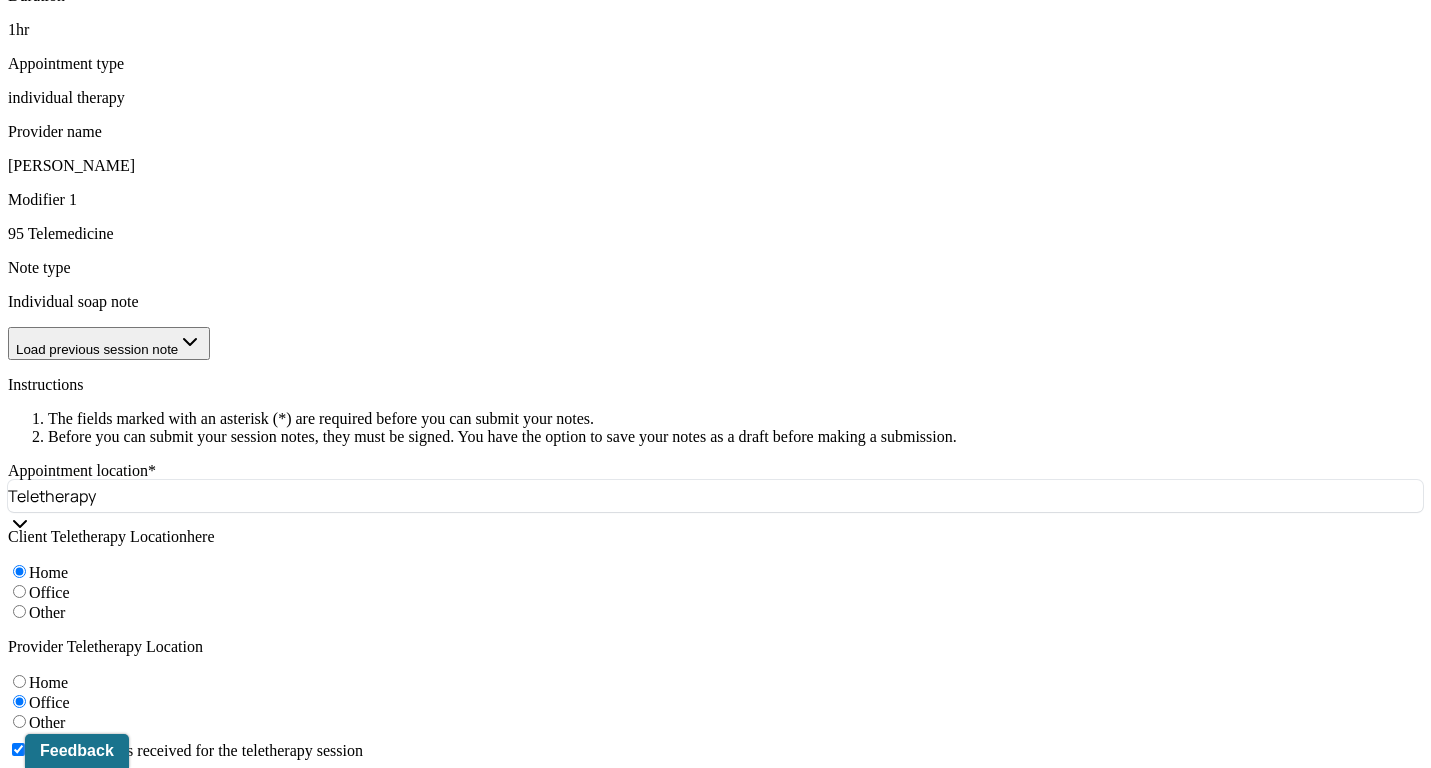 scroll, scrollTop: 987, scrollLeft: 0, axis: vertical 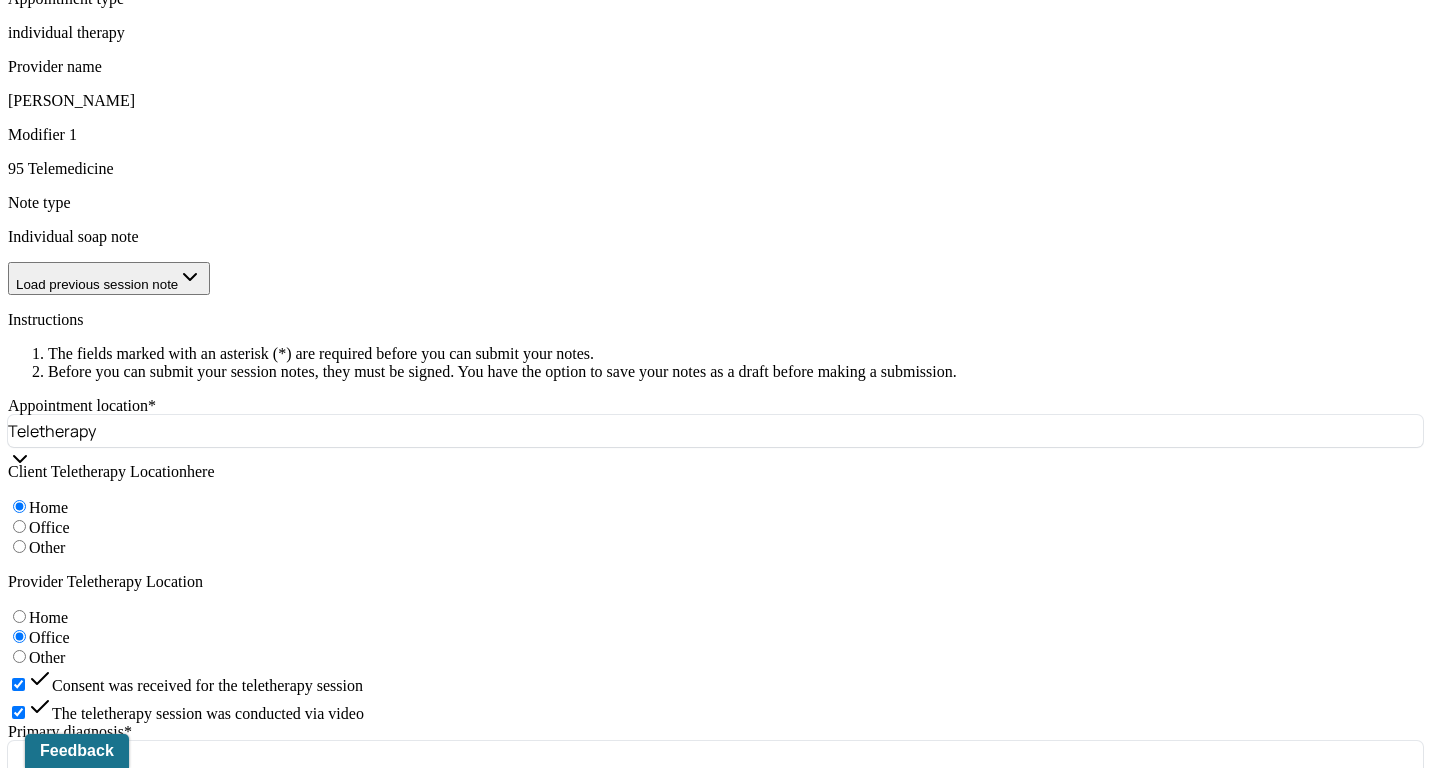 type on "The client reported that his new friendships have not only improved his confidence and feelings of fulfillment, but have also been making him feel more seen, connected, and understood. He expressed that his new friendship has been helping him recognize what he wants vs. what he "doesn't need" in his life. The client reported wanting to process his mixed feelings and frustrations towards current issues in his open relationship." 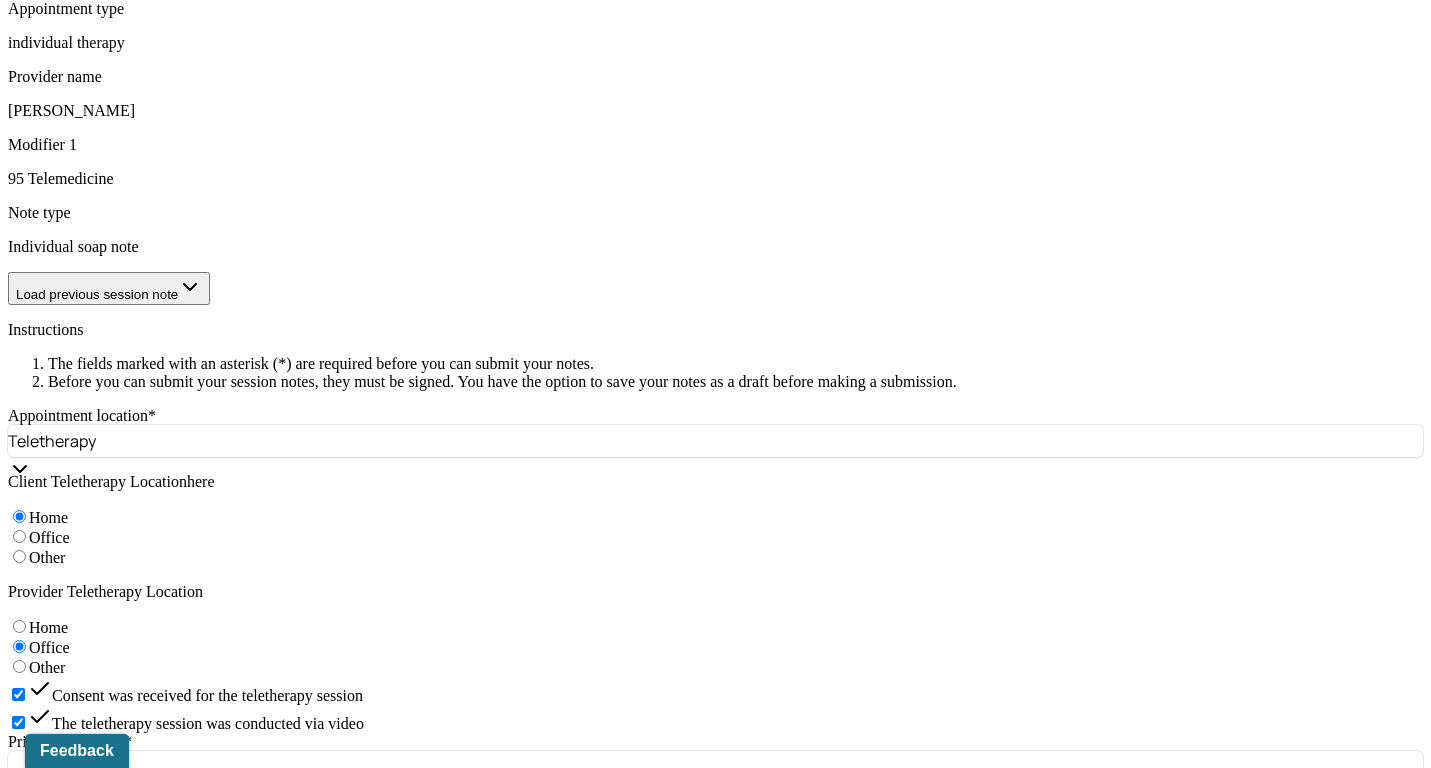 click on "The client was alert, oriented, and engaged. The client’s mood and affect were congruent when discussing his increased feeling of hopefulness, growing confidence, and reflecting on his concerns. He held good eye contact." at bounding box center [626, 1436] 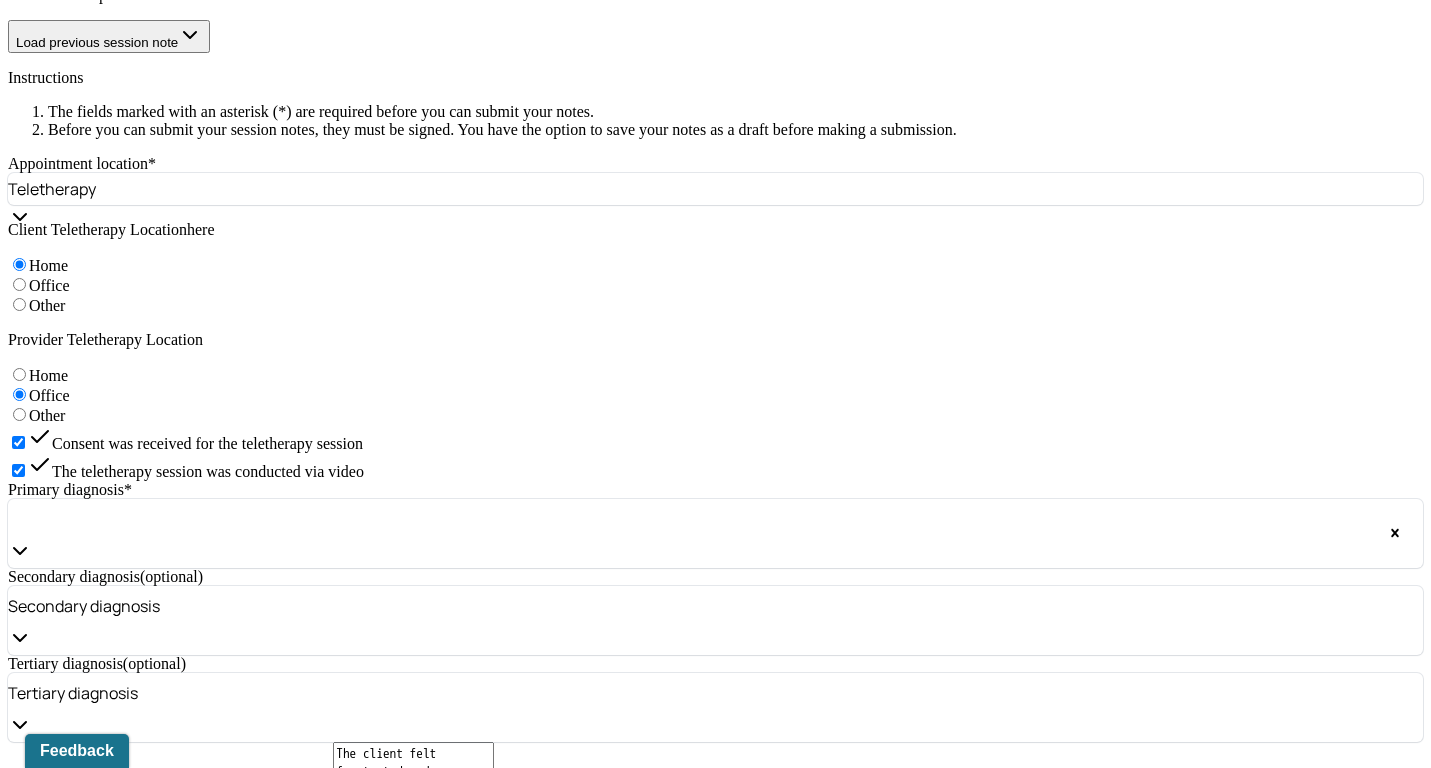 scroll, scrollTop: 1279, scrollLeft: 0, axis: vertical 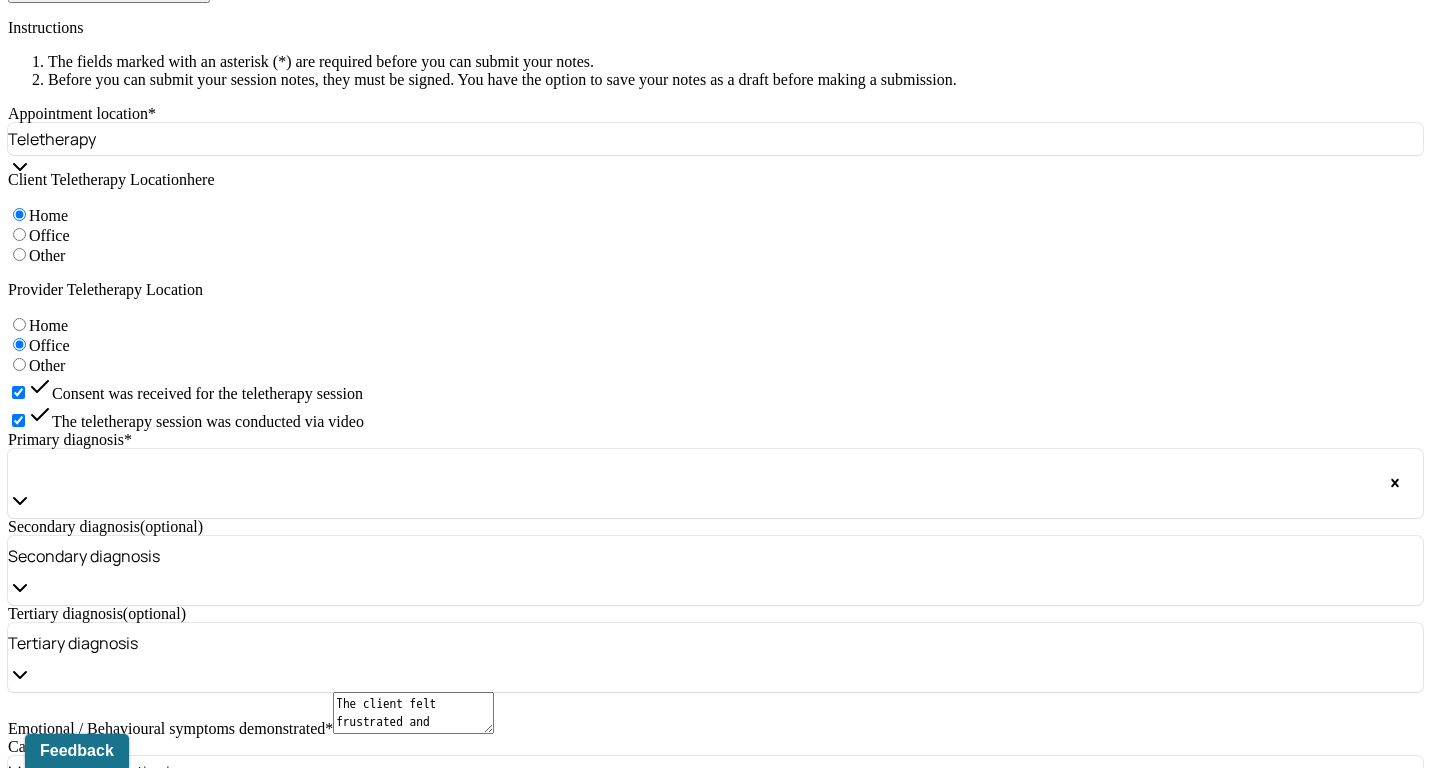 type on "The client was alert, oriented, and engaged. The client’s mood and affect were congruent when reflecting on his new friendships and processing his frustrations towards his open relationship. He held good eye contact." 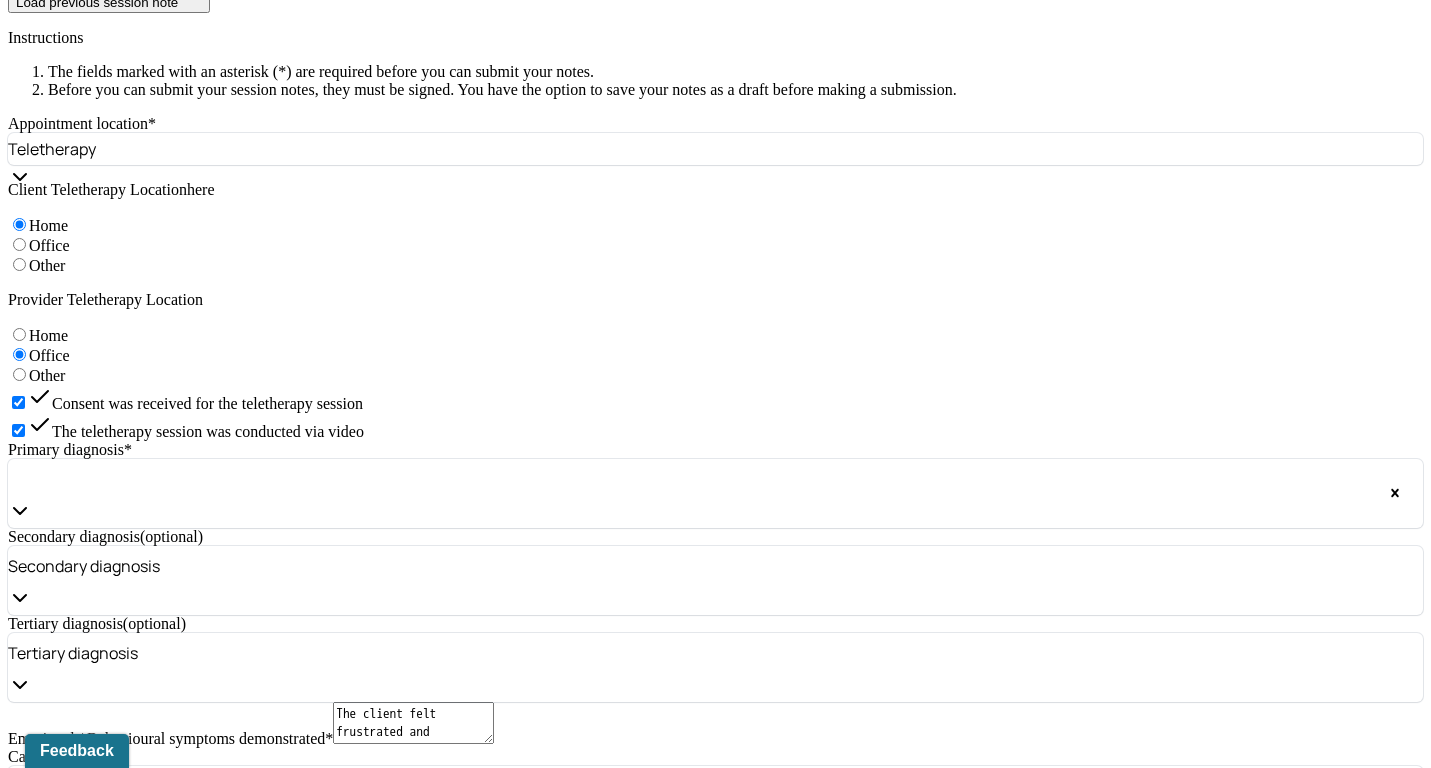 paste on "Processing his frustrations/disappointment, navigating challenges in his open relationship, and hx of not advocating for boundaries in open relationships may influence anxiety and depressive symptoms. The therapist utilized CBT to explore his thoughts/feelings towards current positive friendships, assess differences between previous vs. current interpersonal skills, acknowledge his ability to build community, process recent issues in his open relationship, identify emotional triggers, explore boundaries that were crossed, assess the sustainability of the relationship, and identify his needs to rebuild trust" 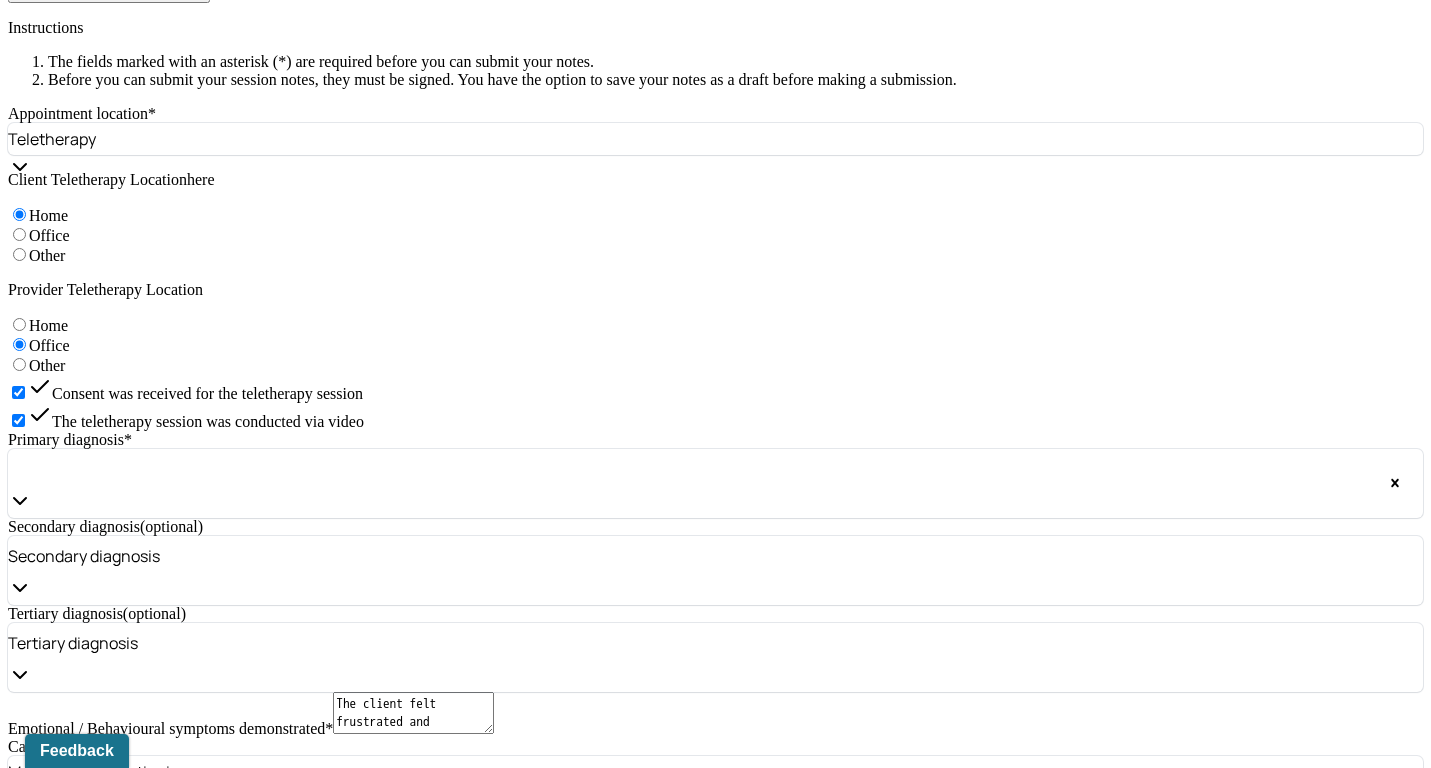 scroll, scrollTop: 0, scrollLeft: 0, axis: both 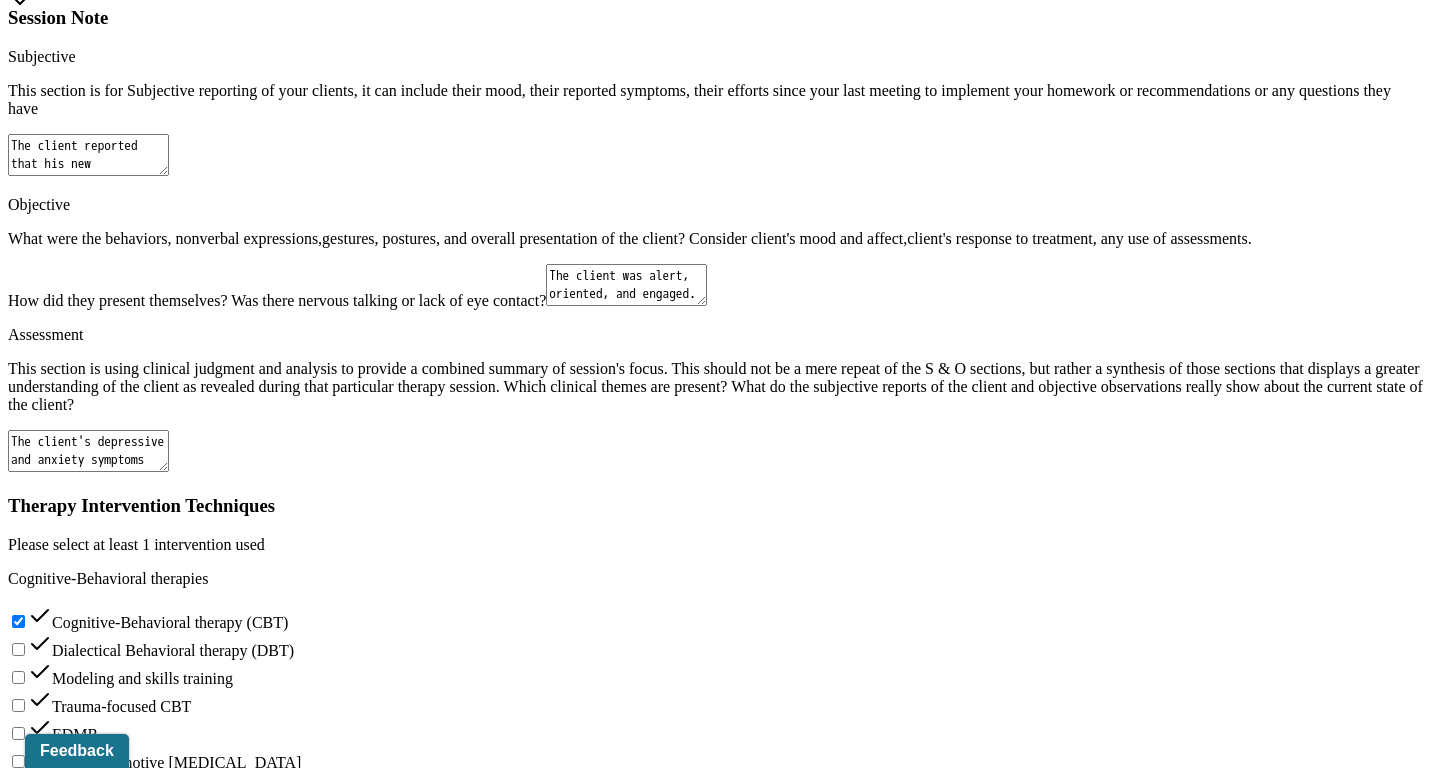 type on "The client's depressive and anxiety symptoms have not elevated since the last session. Processing his frustrations/disappointment, navigating challenges in his open relationship, and hx of not advocating for boundaries in open relationships may influence anxiety and depressive symptoms. The therapist utilized CBT to explore his thoughts/feelings towards current positive friendships, assess differences between previous vs. current interpersonal skills, acknowledge his ability to build community, process recent issues in his open relationship, identify emotional triggers, explore boundaries that were crossed, assess the sustainability of the relationship, and identify his needs to rebuild trust." 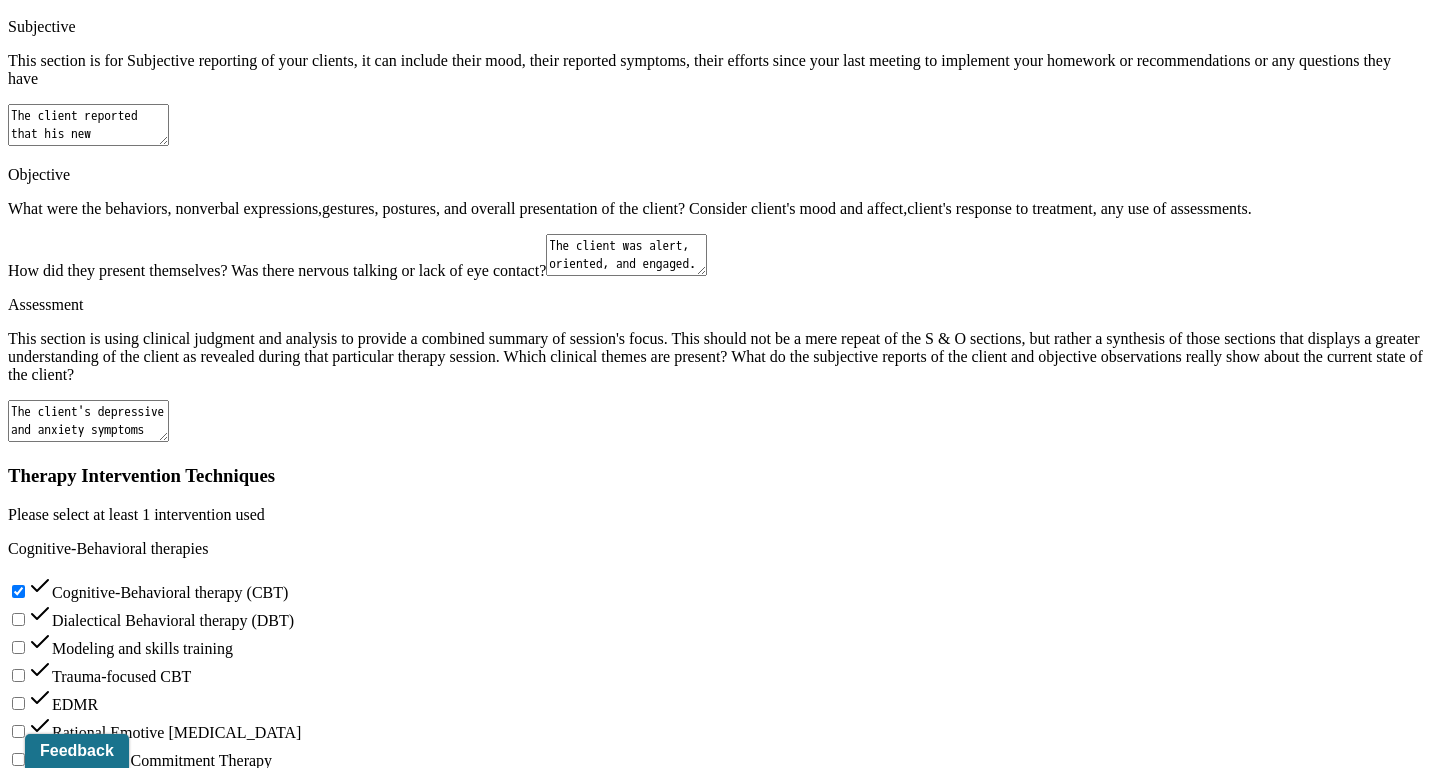 scroll, scrollTop: 2170, scrollLeft: 0, axis: vertical 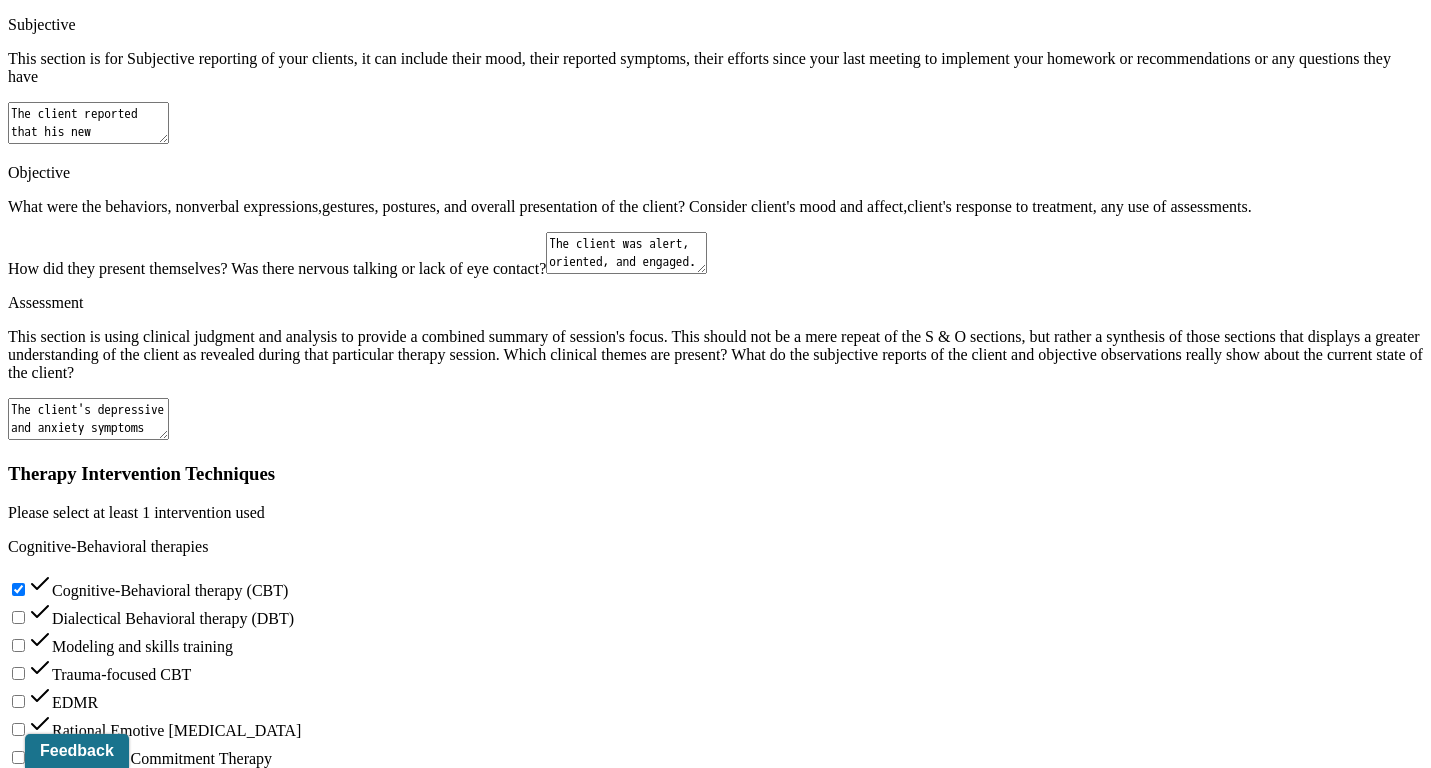 drag, startPoint x: 1239, startPoint y: 284, endPoint x: 1251, endPoint y: 300, distance: 20 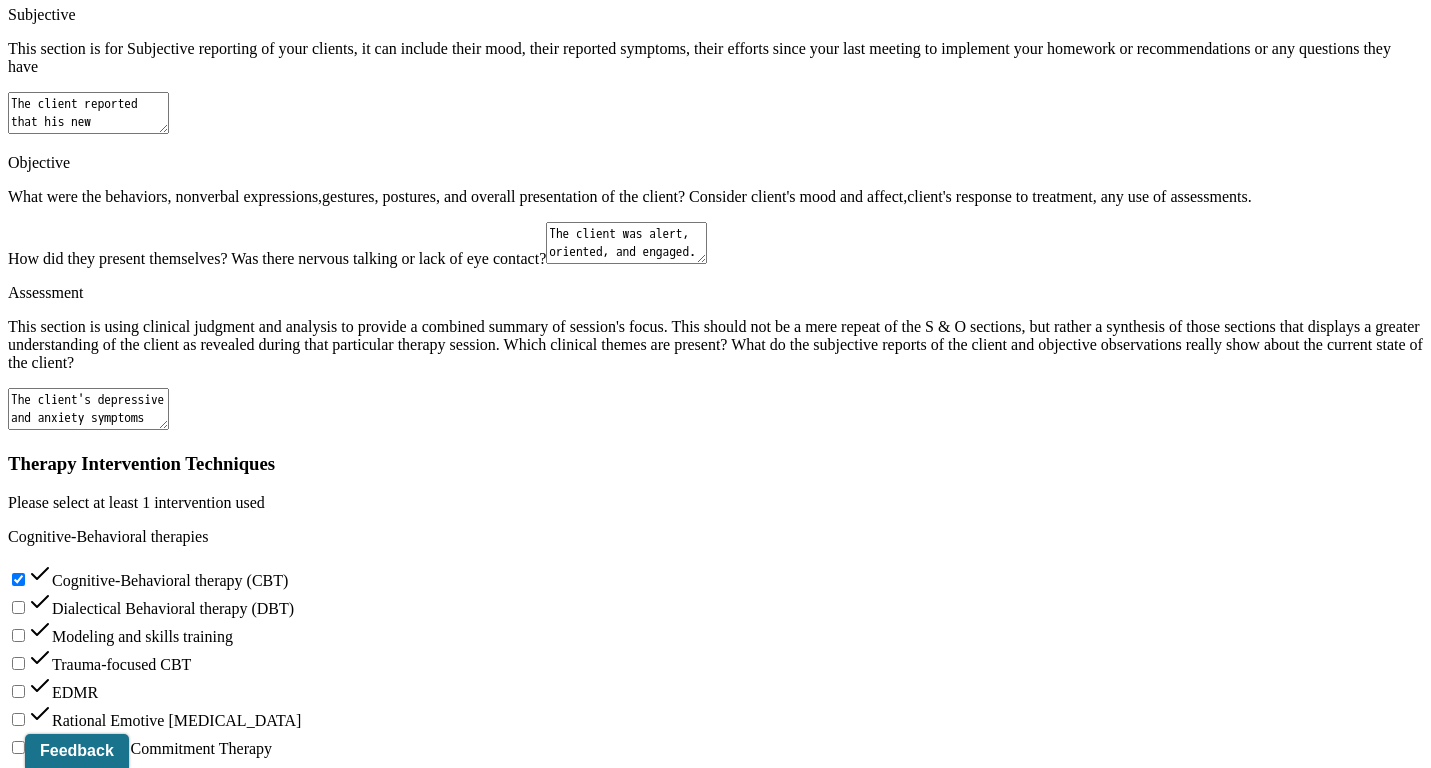 click on "The client's prognosis is good, as indicated by his insight and recognizing his hx to not uphold or create boundaries in his open relationships. The client is likely to respond well to CBT to maintain his sense of self-empowerment, maintain meaningful relationships, pursue his aspirations, process his current/past stressors, and engage in fulfilling relationships." at bounding box center (88, 1850) 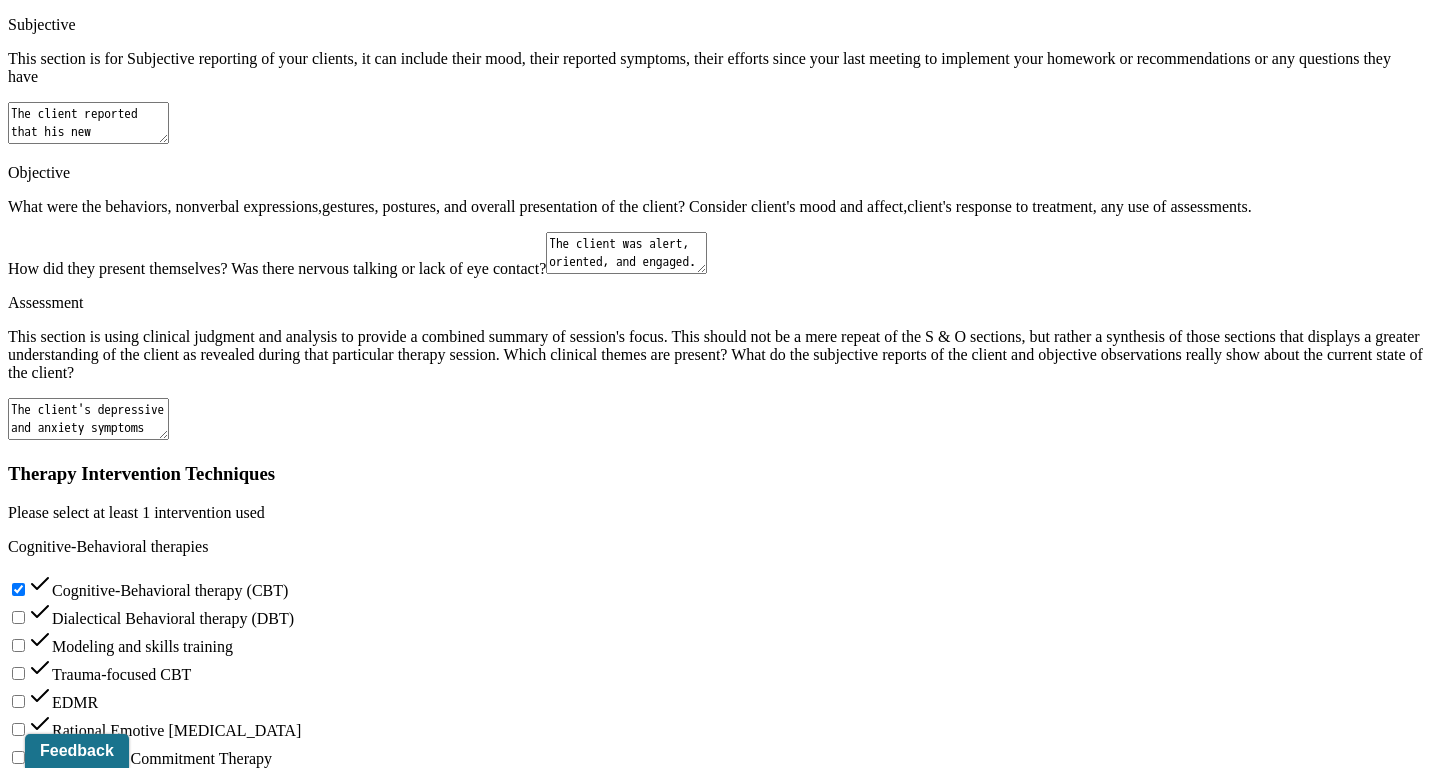 type on "The client's prognosis is good, as indicated by his insight and recognizing his hx to not uphold or create boundaries in his open relationships. The client is likely to respond well to CBT to maintain his sense of self-empowerment, maintain meaningful relationships, pursue his aspirations, and process his current/past stressors." 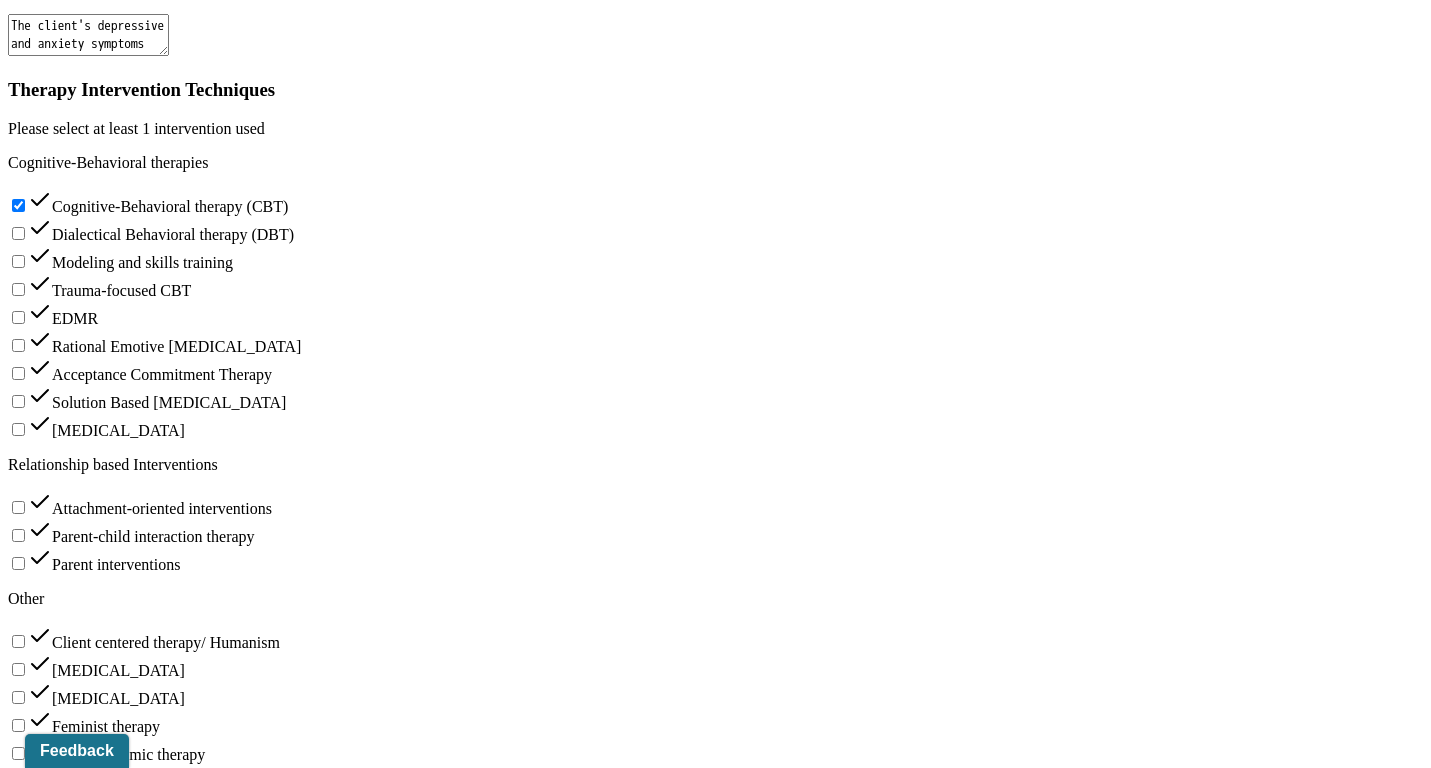scroll, scrollTop: 2555, scrollLeft: 0, axis: vertical 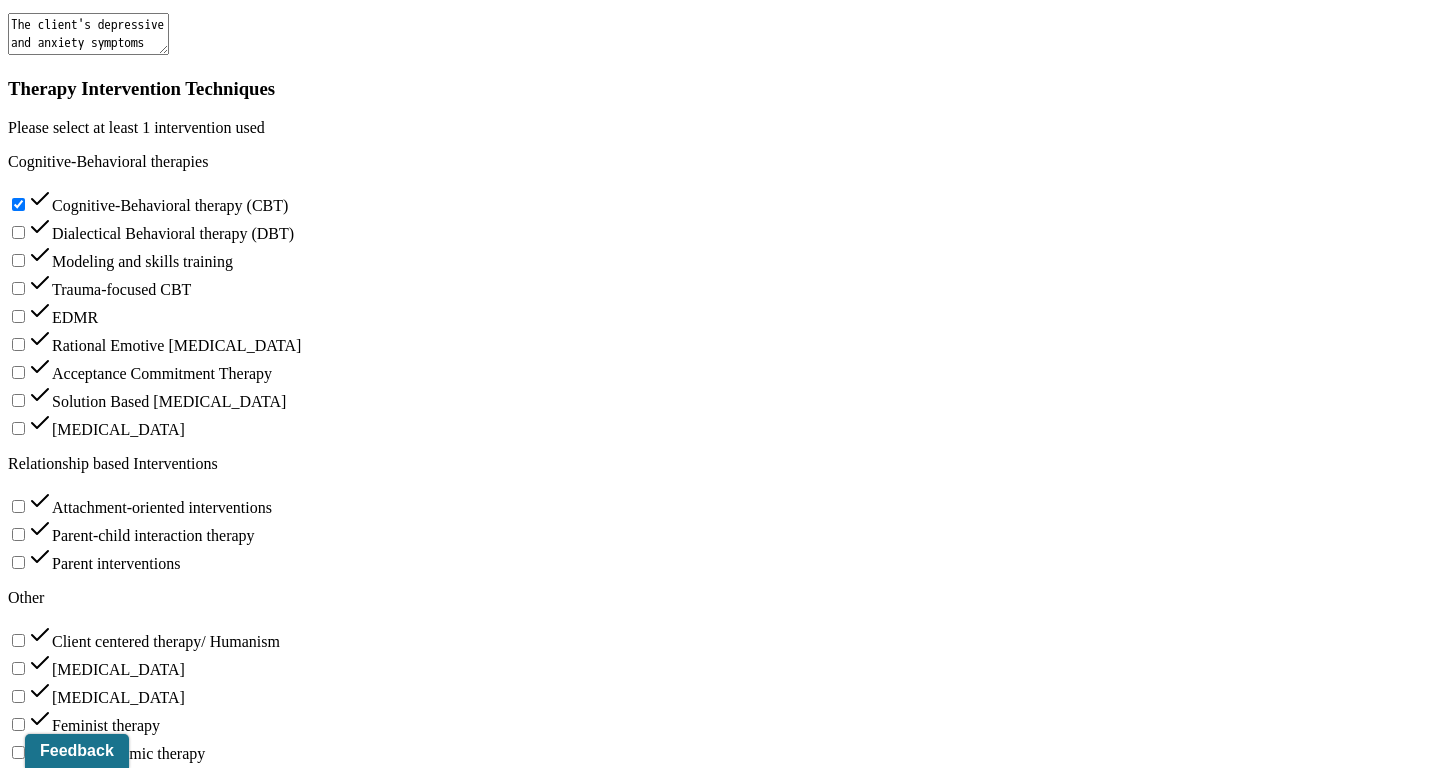 type on "The client was reflective, thoughtful, and engaged throughout the session." 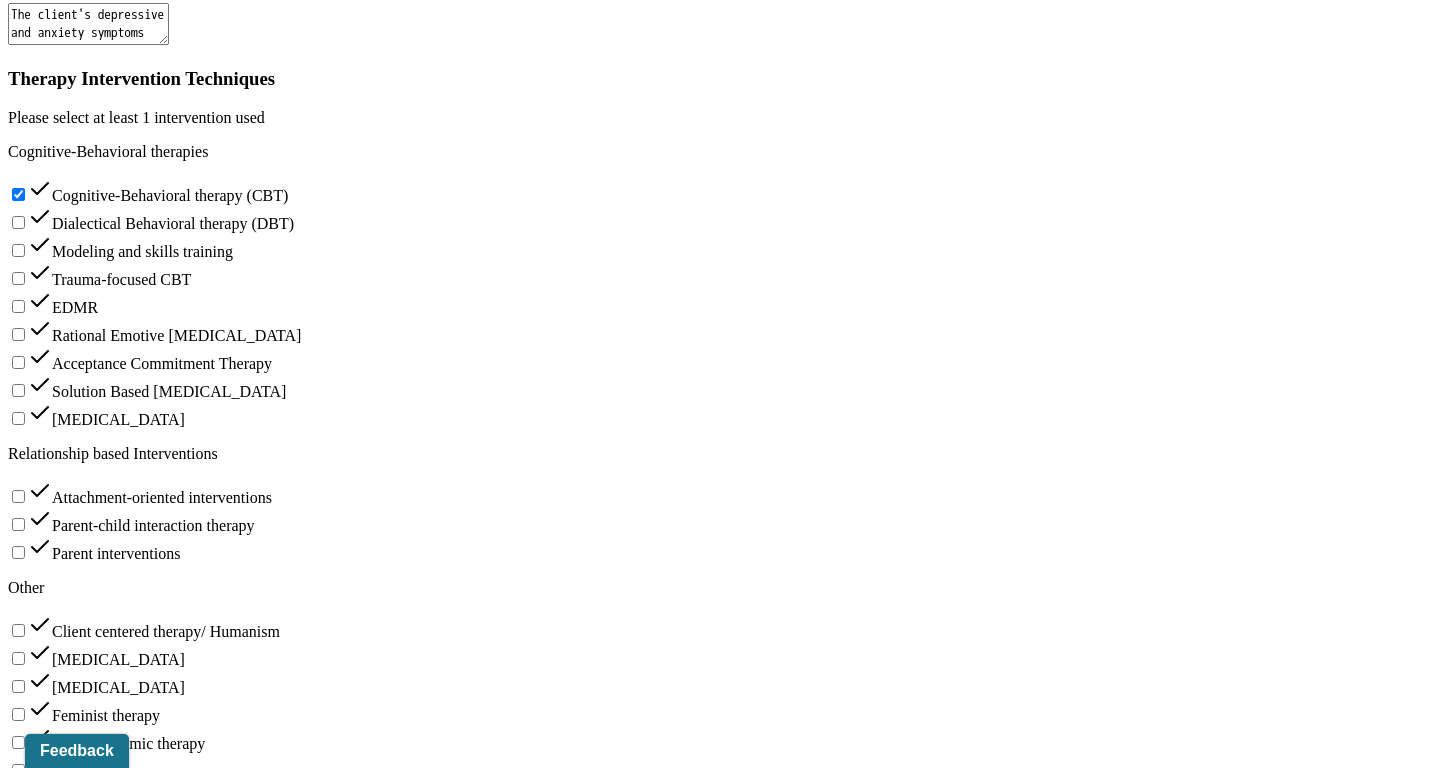 click on "In progress, despite recent challenges/stressors" at bounding box center (242, 1906) 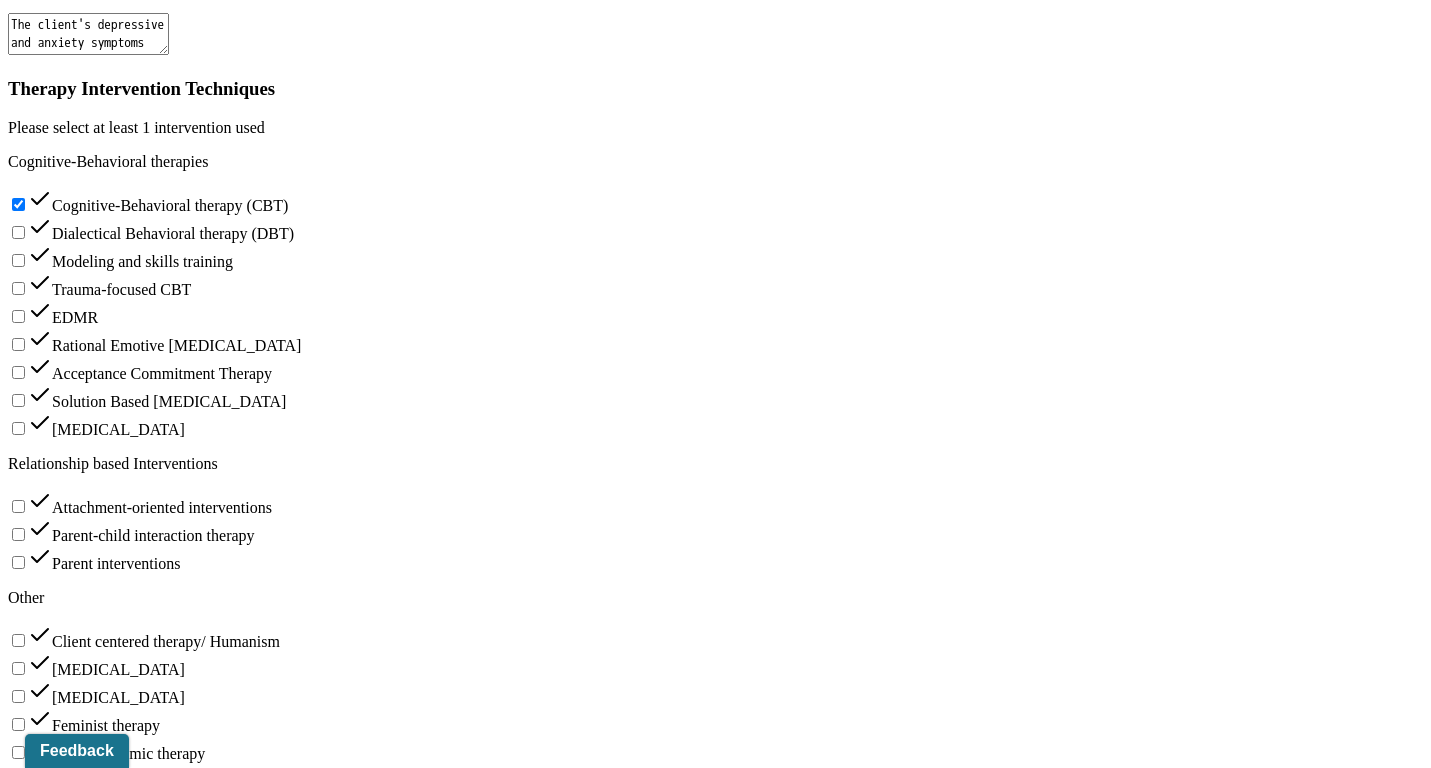 click on "In progress, despite recent challenges/stressors, the client's mood has been consistent and upbeat as he connect with others." at bounding box center [242, 1916] 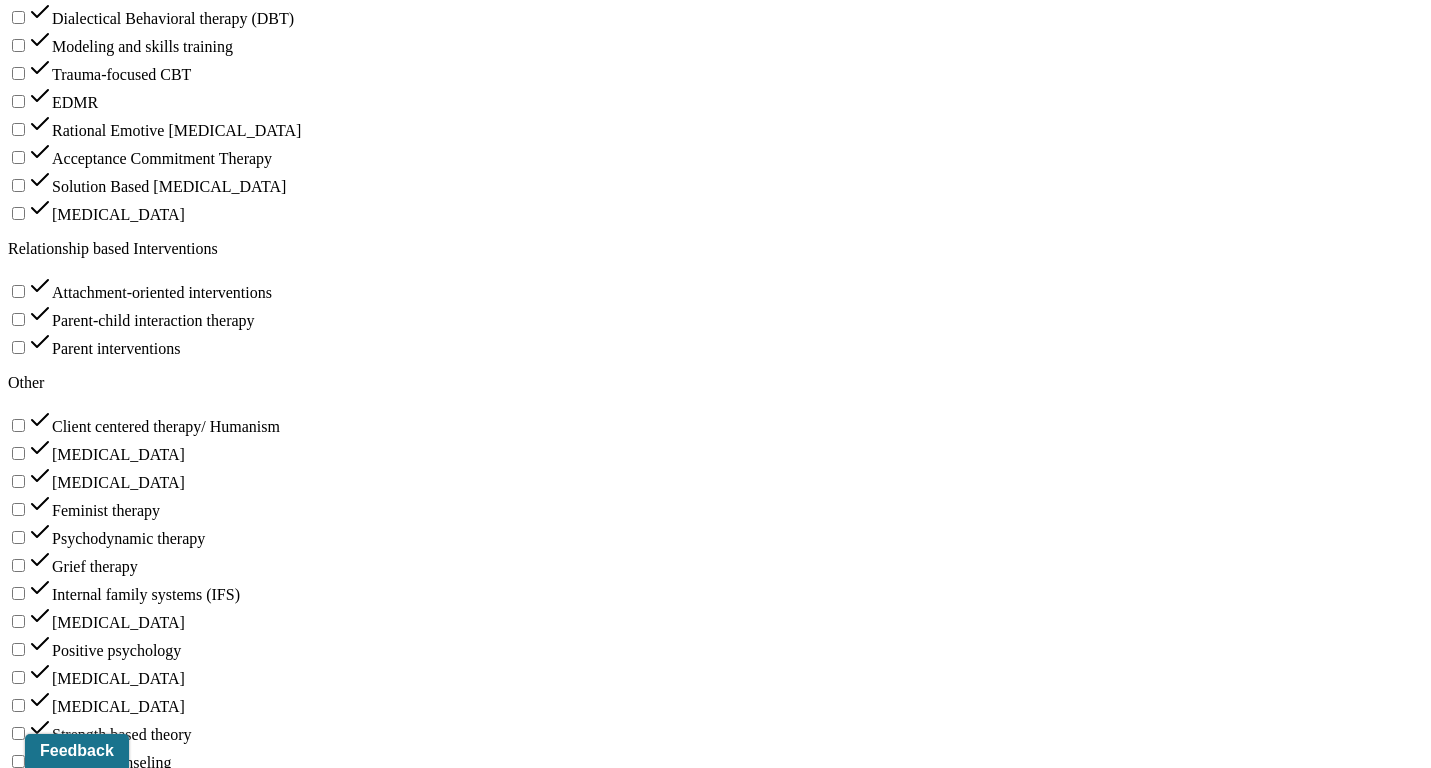 type on "In progress, despite recent challenges/stressors, the client's mood has been consistent and upbeat as he continue to emotionally connect with others." 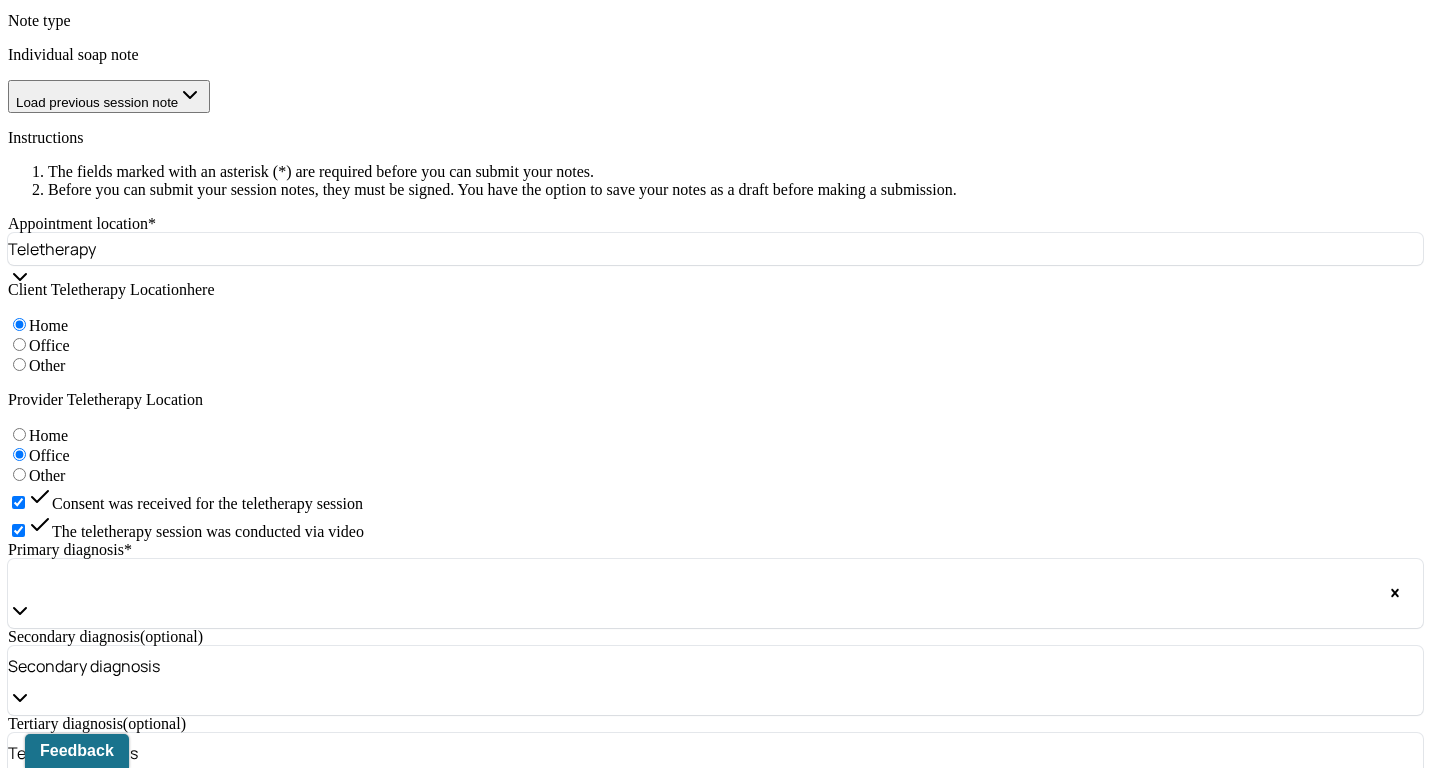 scroll, scrollTop: 1145, scrollLeft: 0, axis: vertical 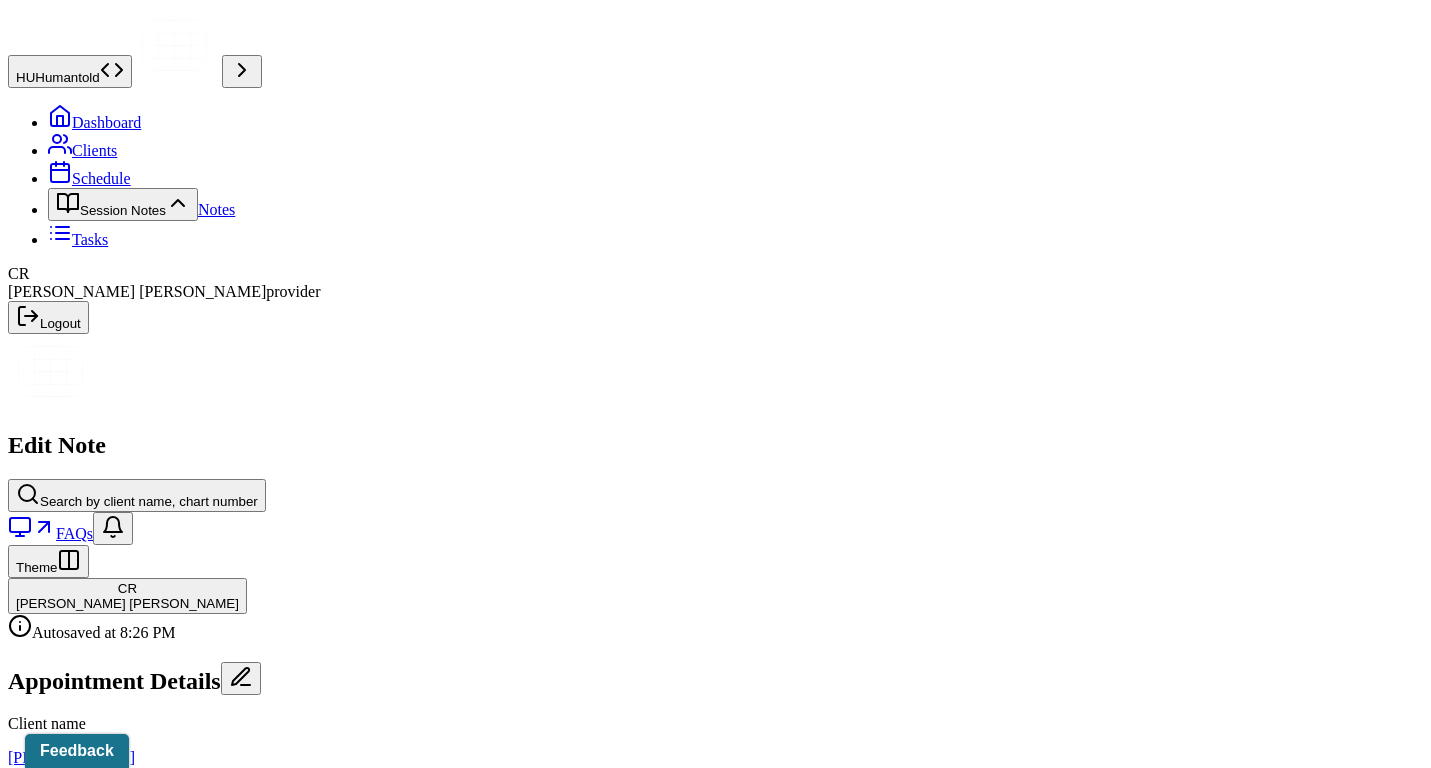 type on "cr" 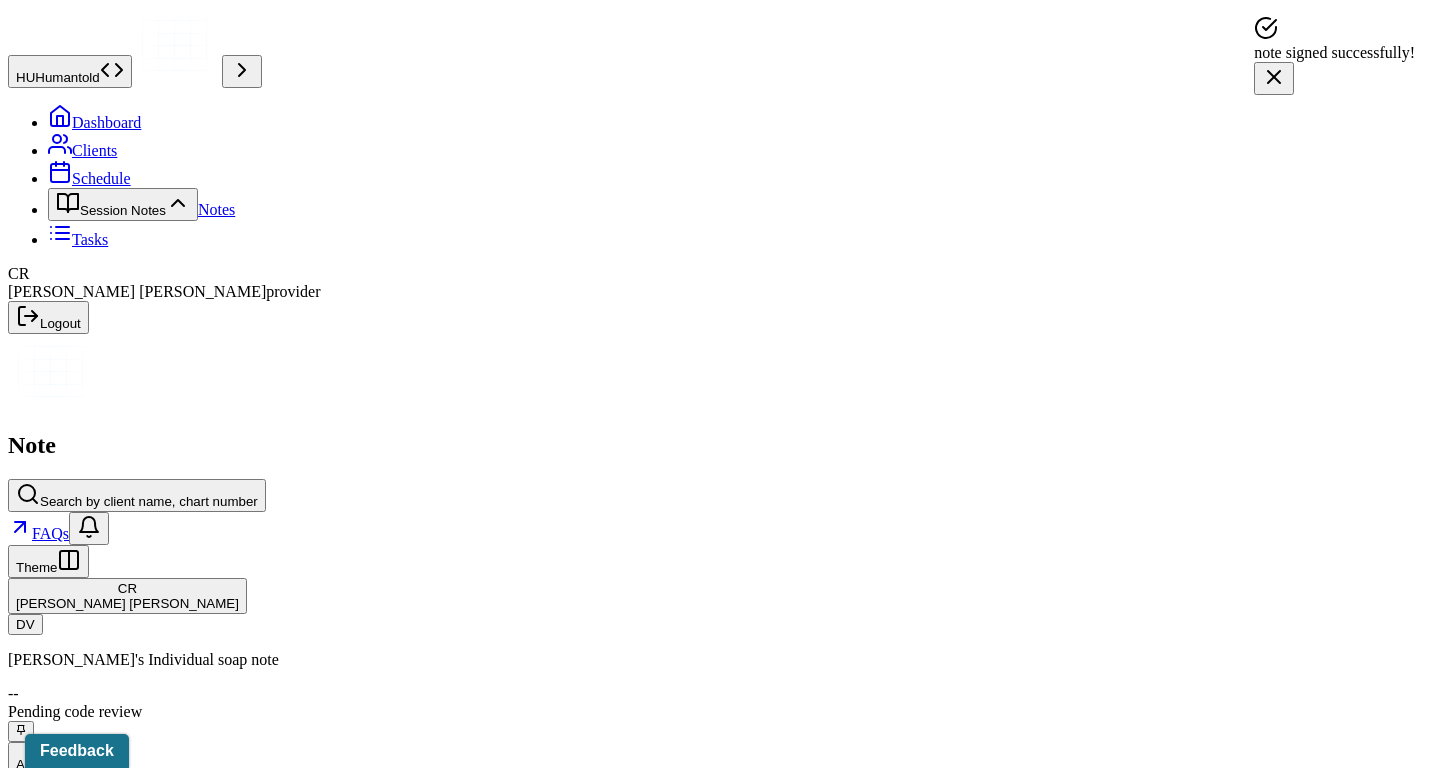 click on "Dashboard Clients Schedule Session Notes Notes Tasks" at bounding box center [715, 176] 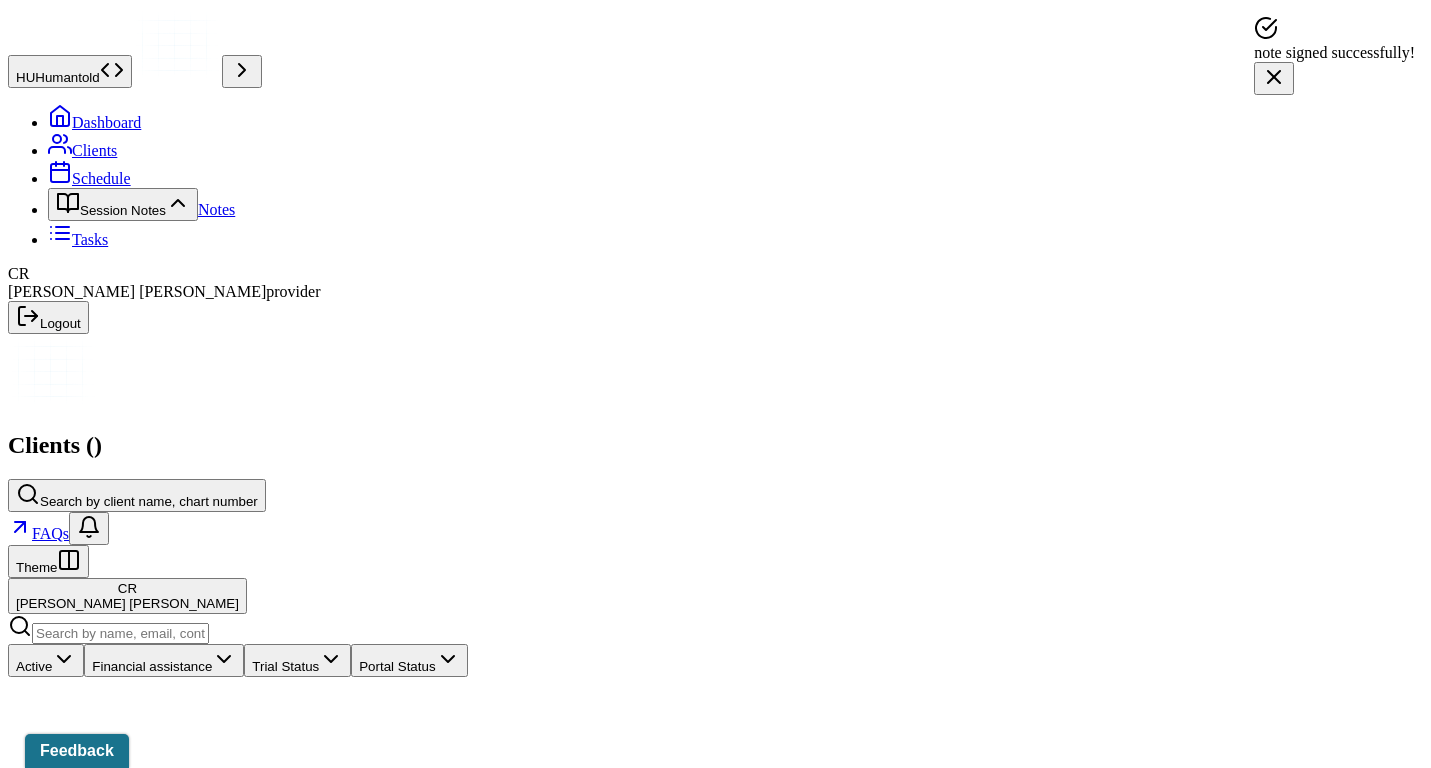 click on "Dashboard" at bounding box center [94, 122] 